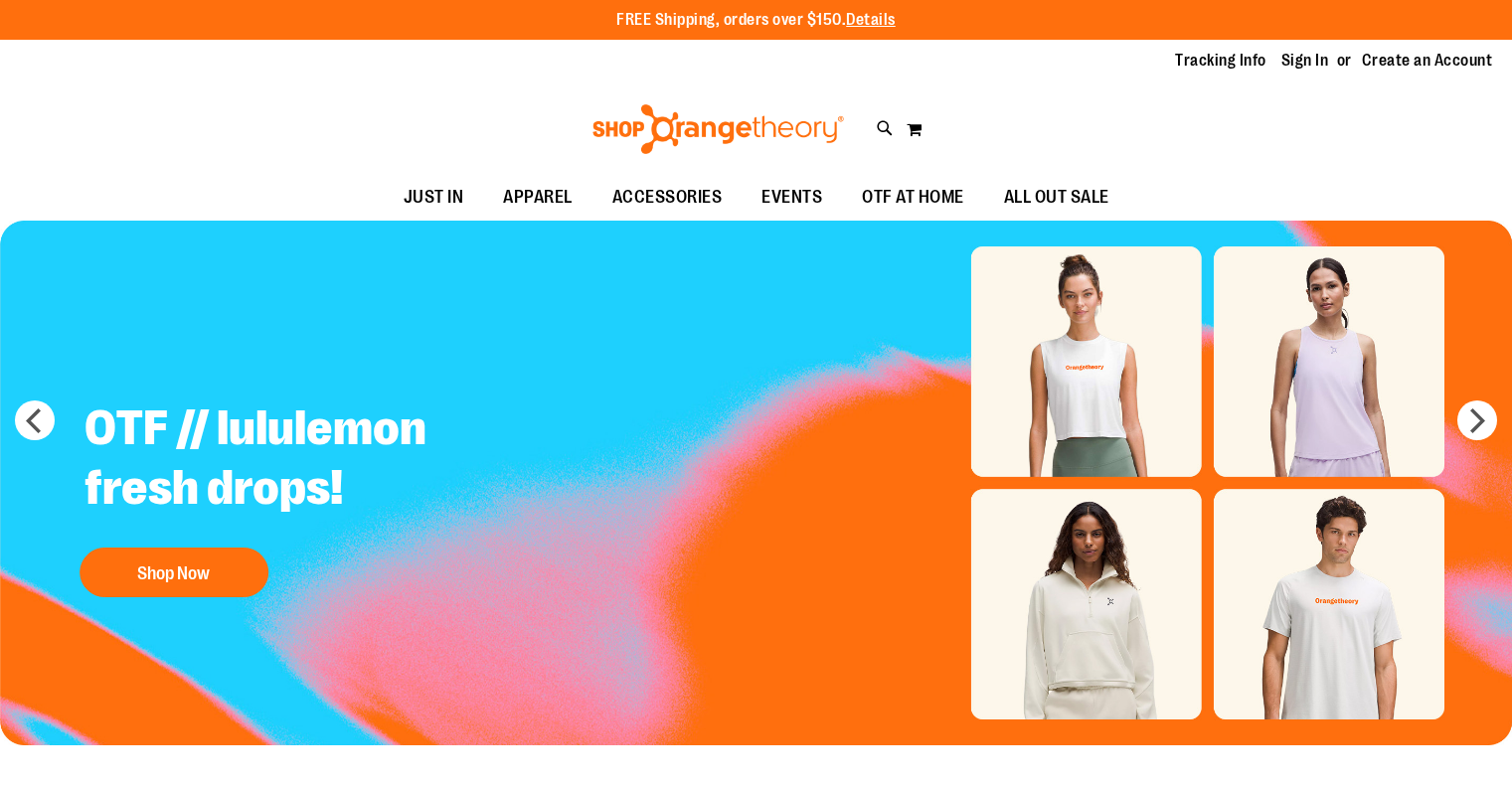 scroll, scrollTop: 0, scrollLeft: 0, axis: both 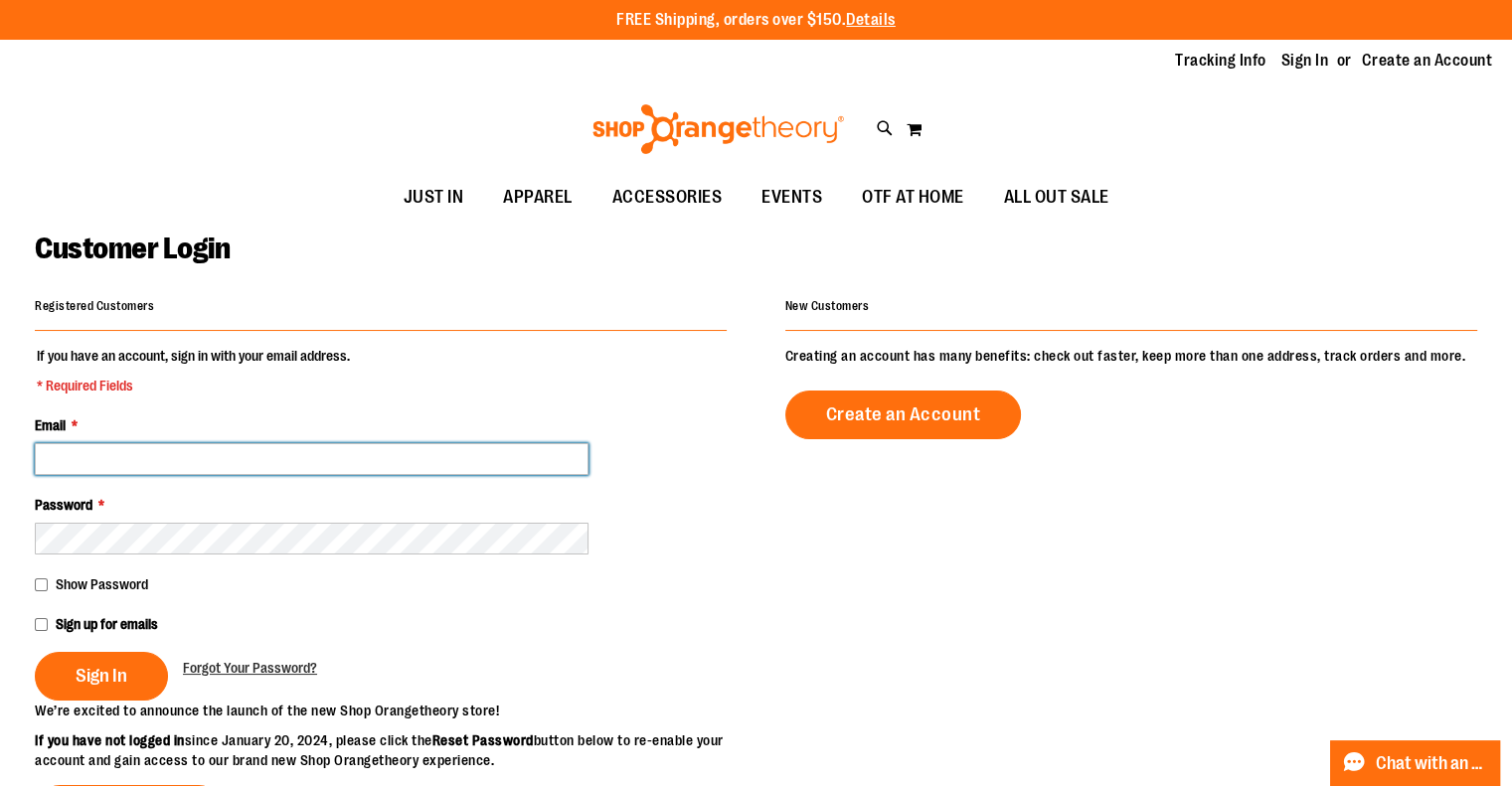 drag, startPoint x: 436, startPoint y: 456, endPoint x: 472, endPoint y: 444, distance: 37.94733 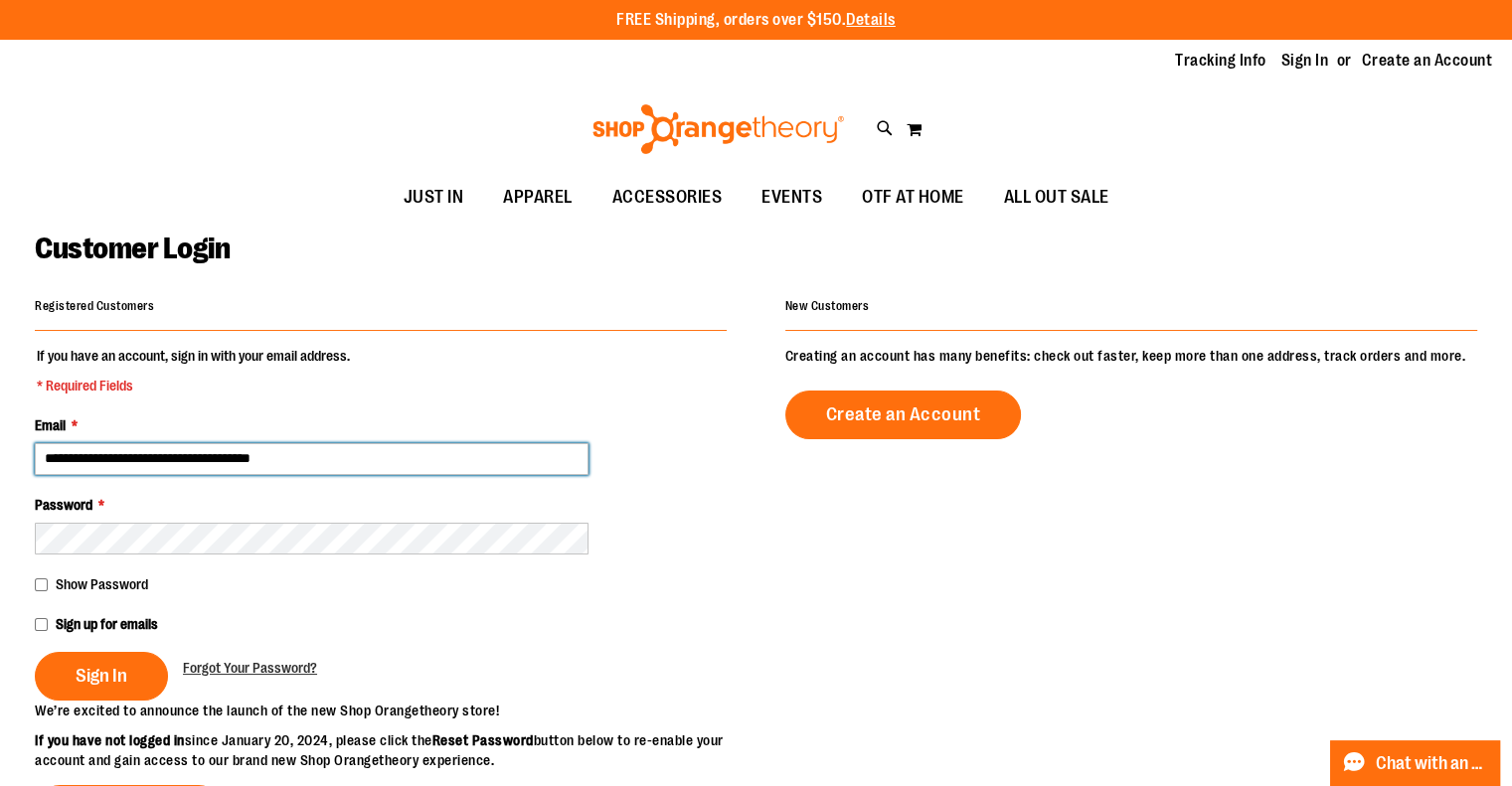 type on "**********" 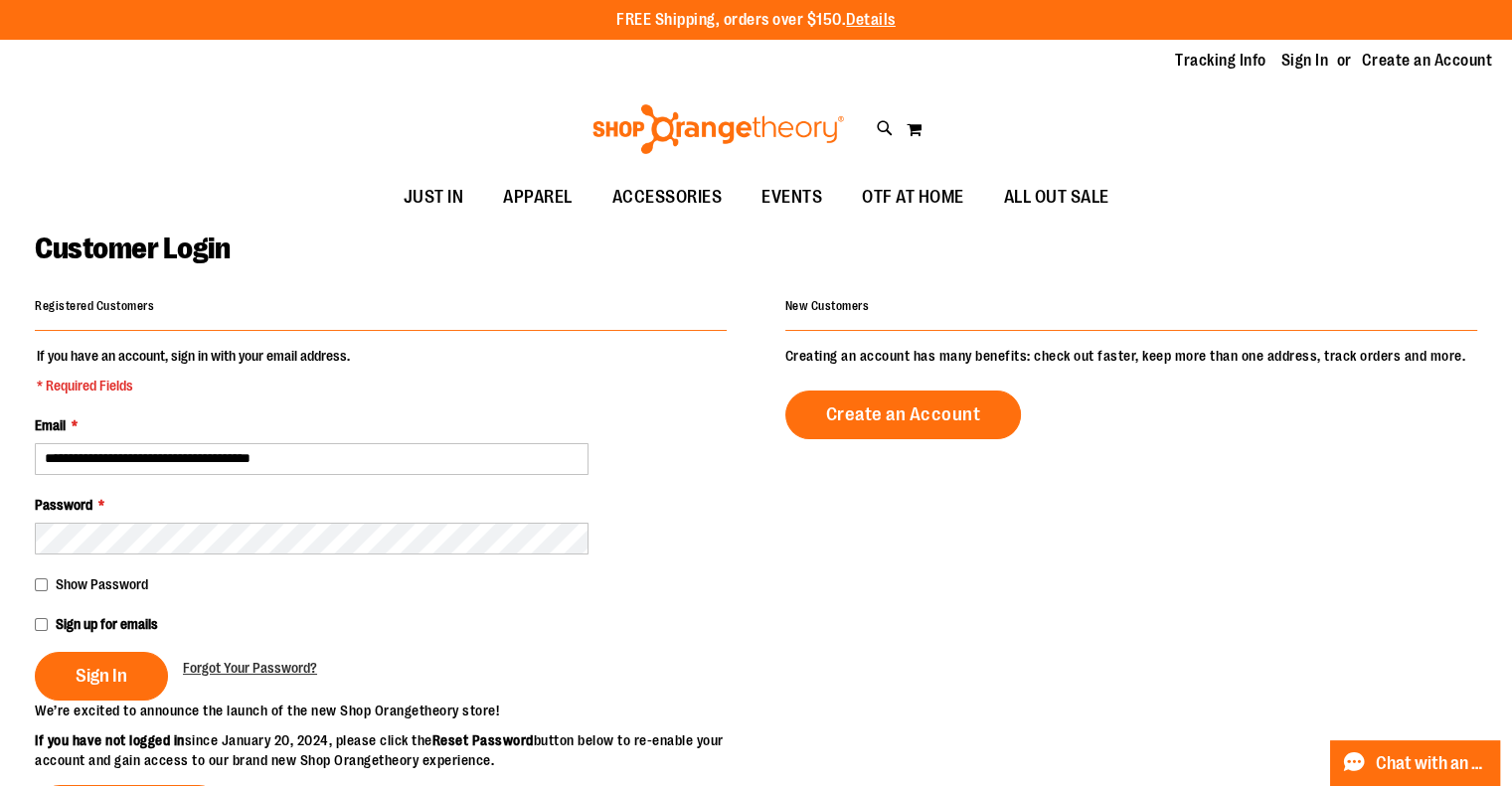 click on "Sign In" at bounding box center [101, 676] 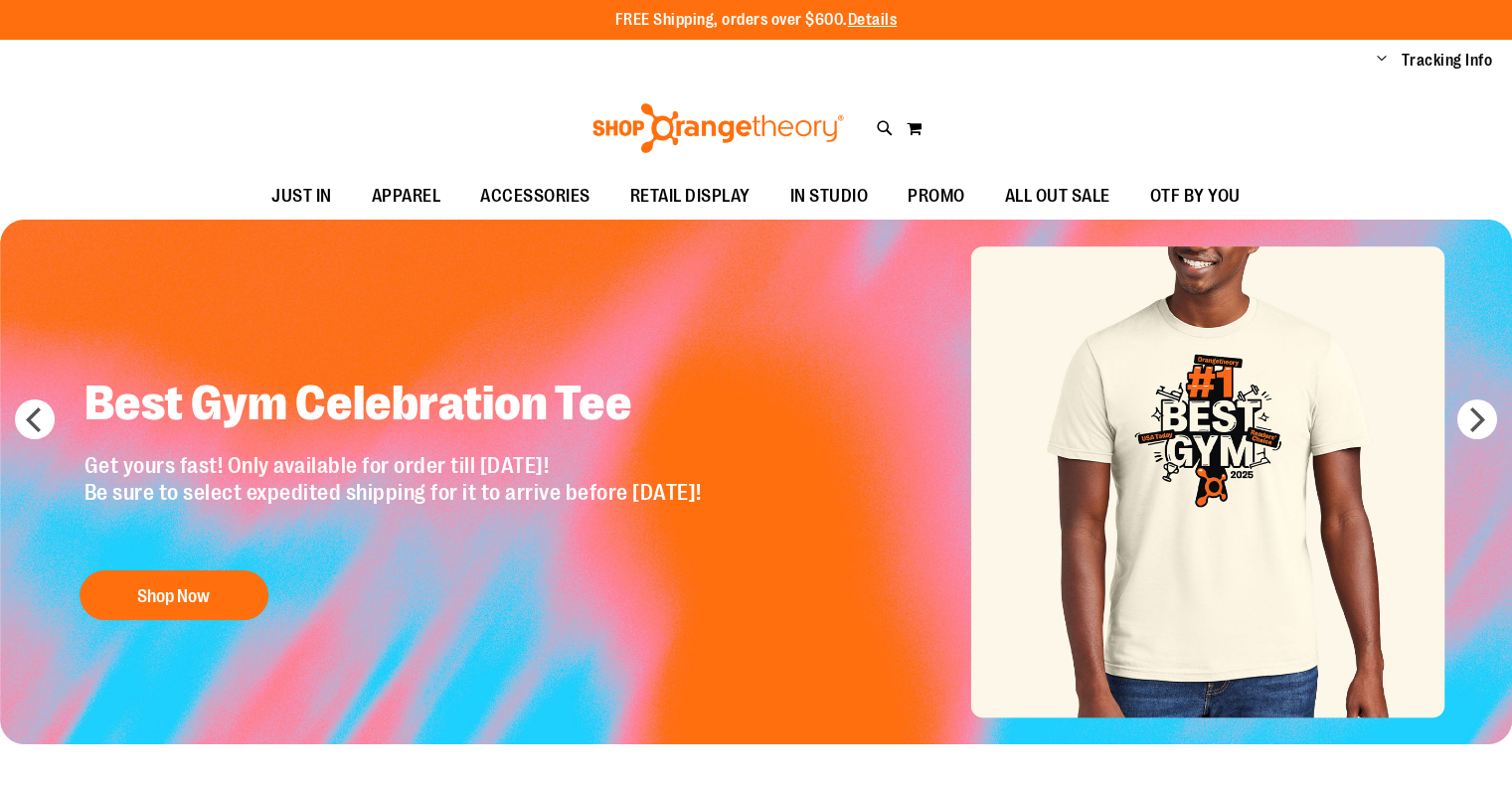 scroll, scrollTop: 0, scrollLeft: 0, axis: both 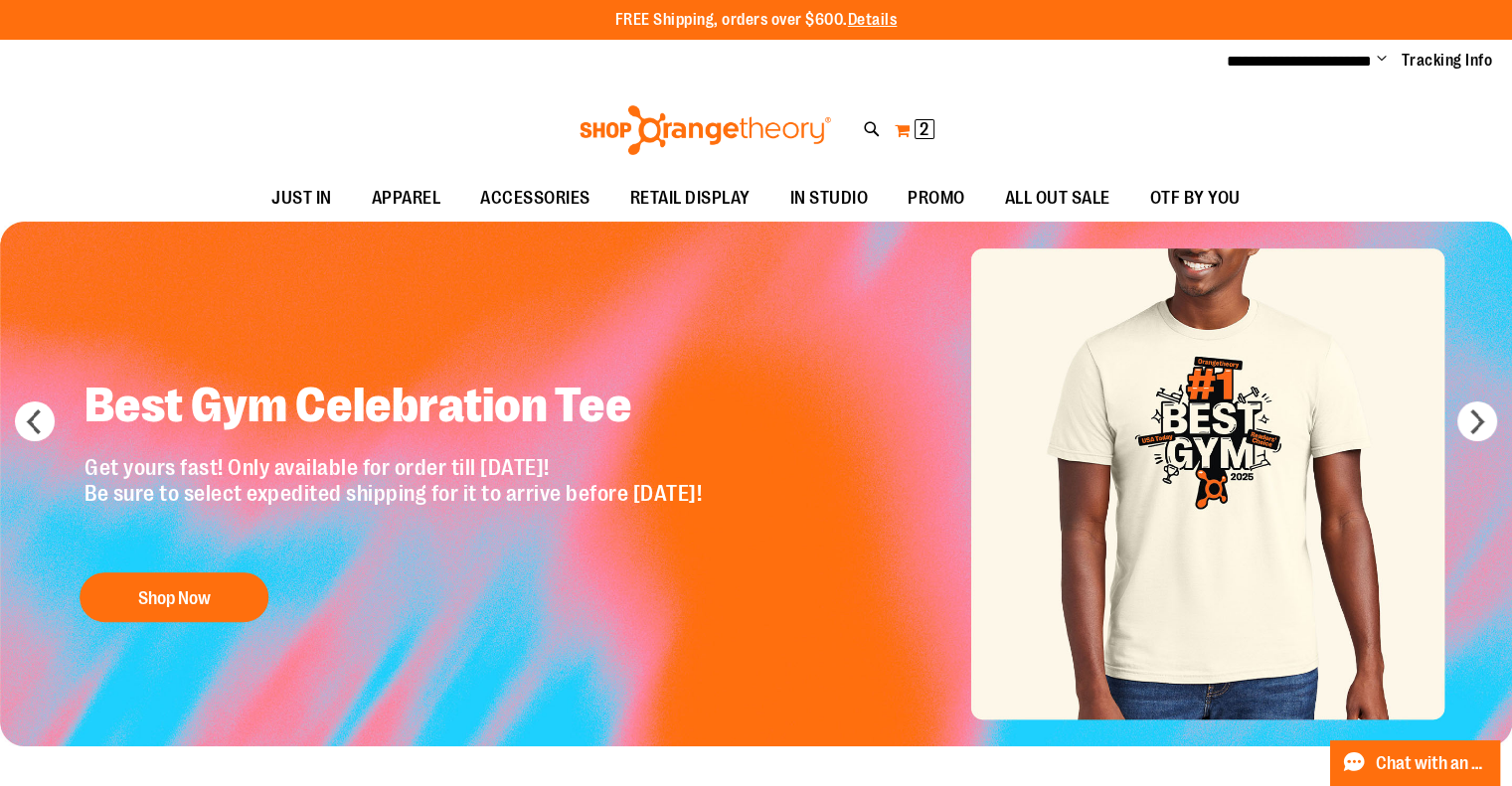 click on "2" at bounding box center [924, 129] 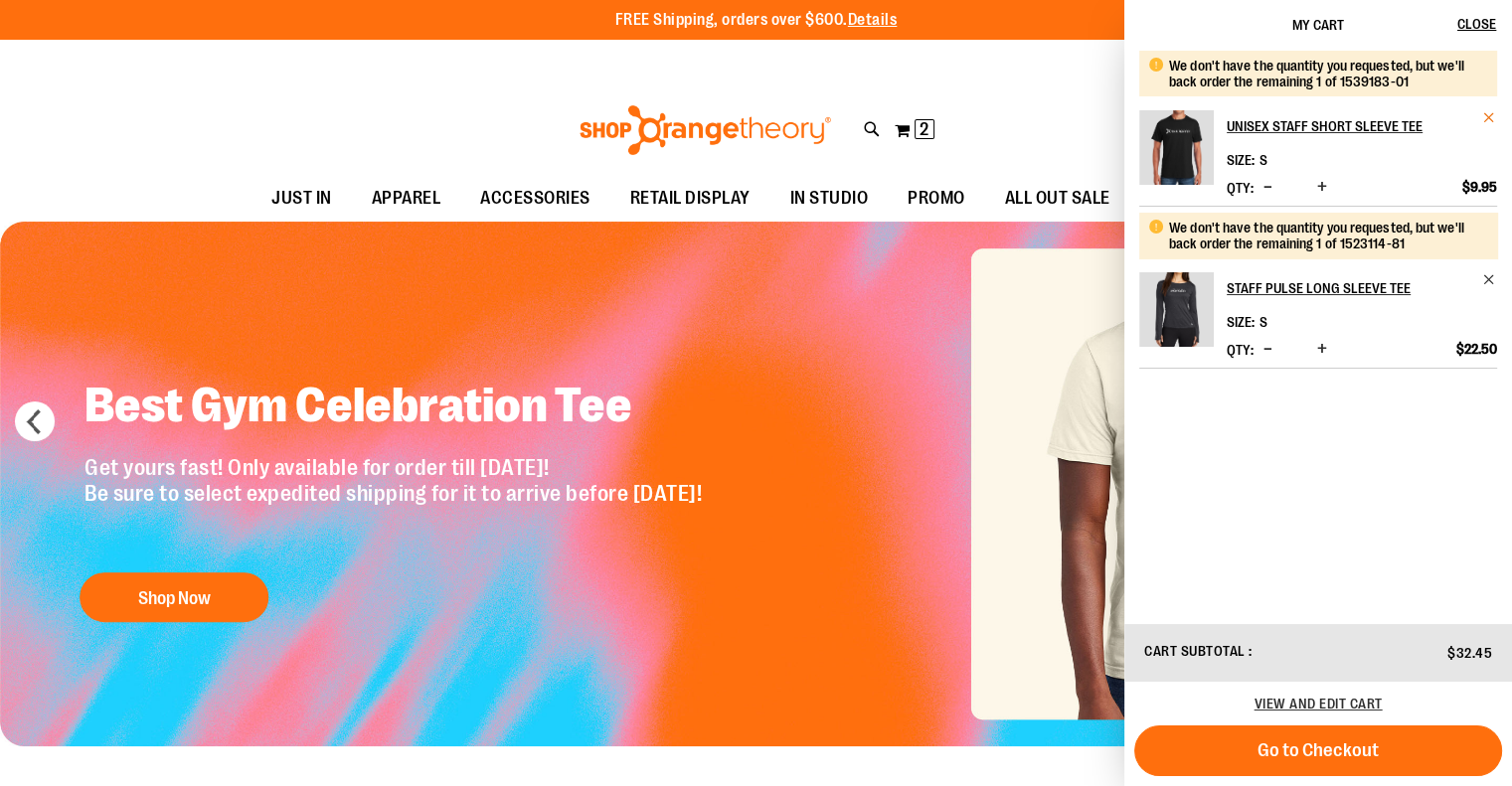 click at bounding box center (1489, 117) 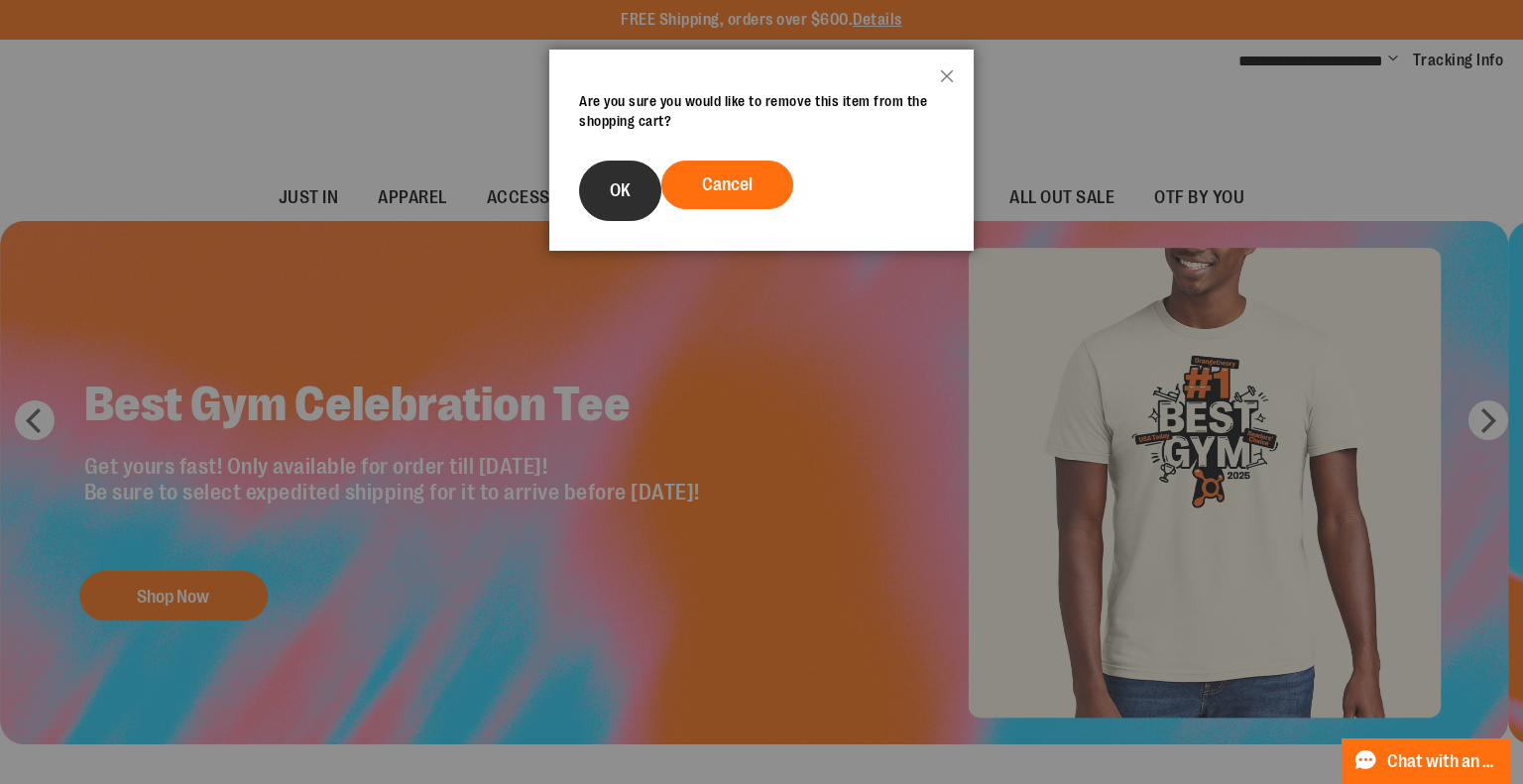 click on "OK" at bounding box center [620, 190] 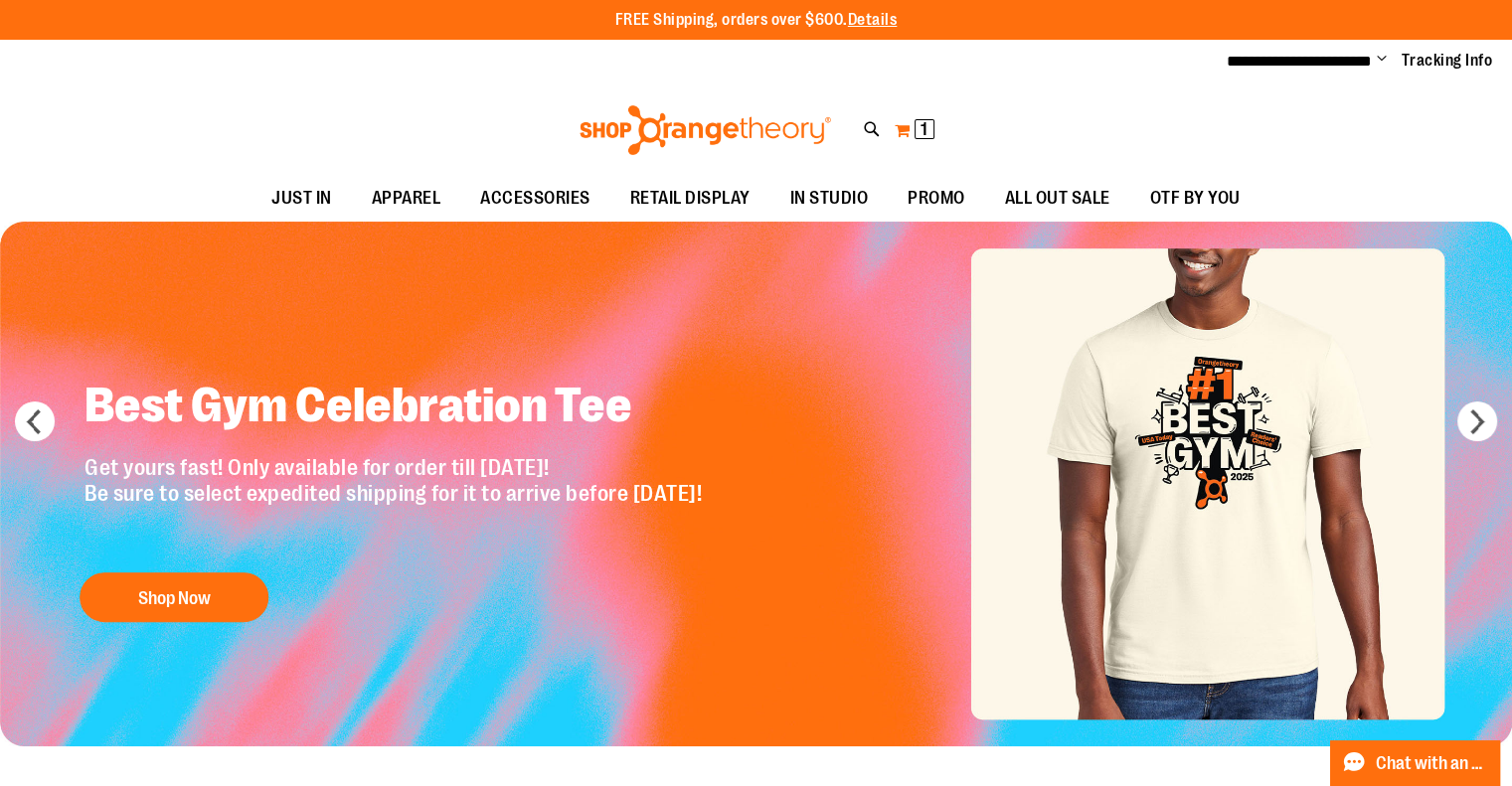 click on "1" at bounding box center (924, 129) 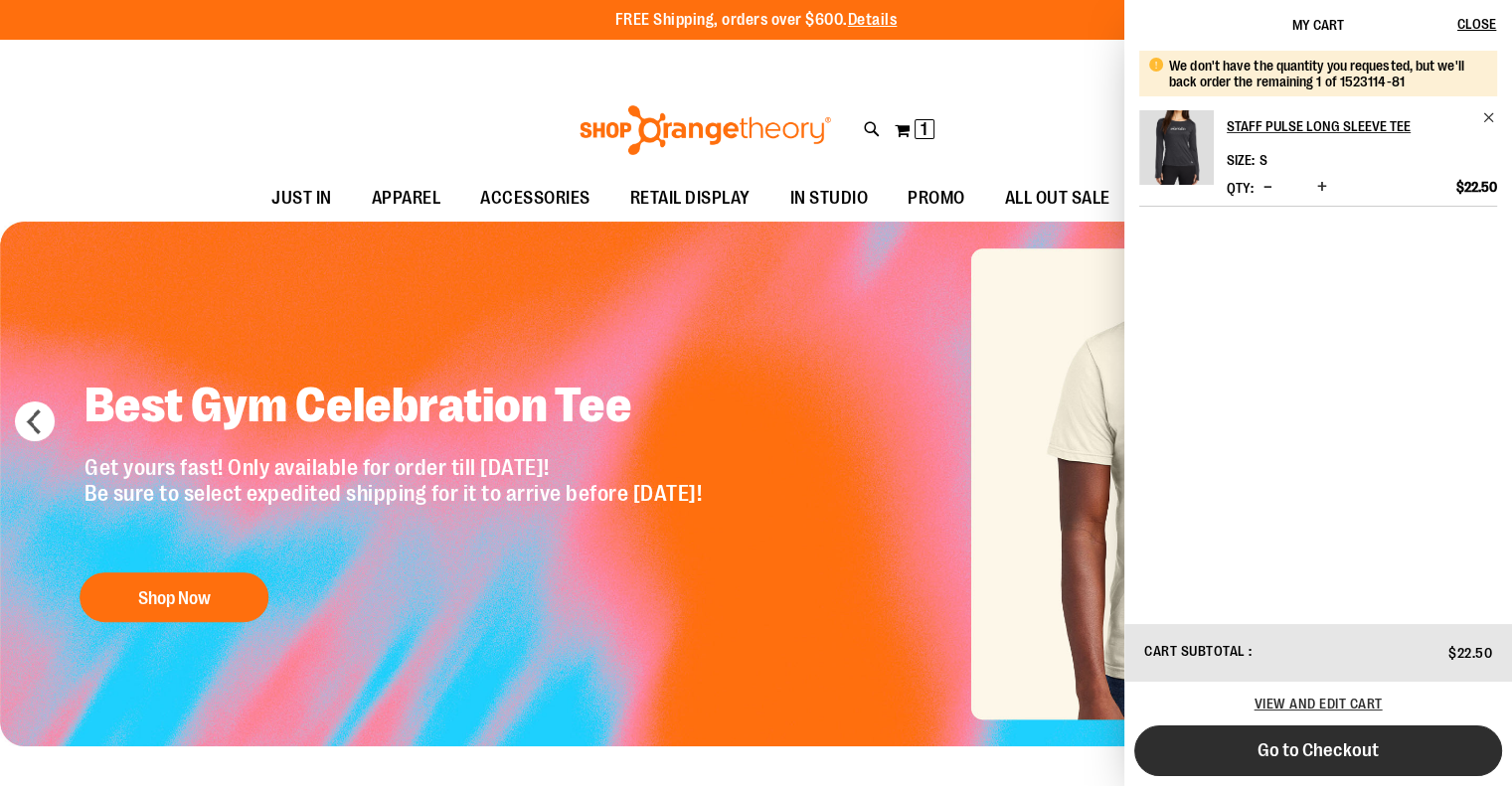 click on "Go to Checkout" at bounding box center [1318, 750] 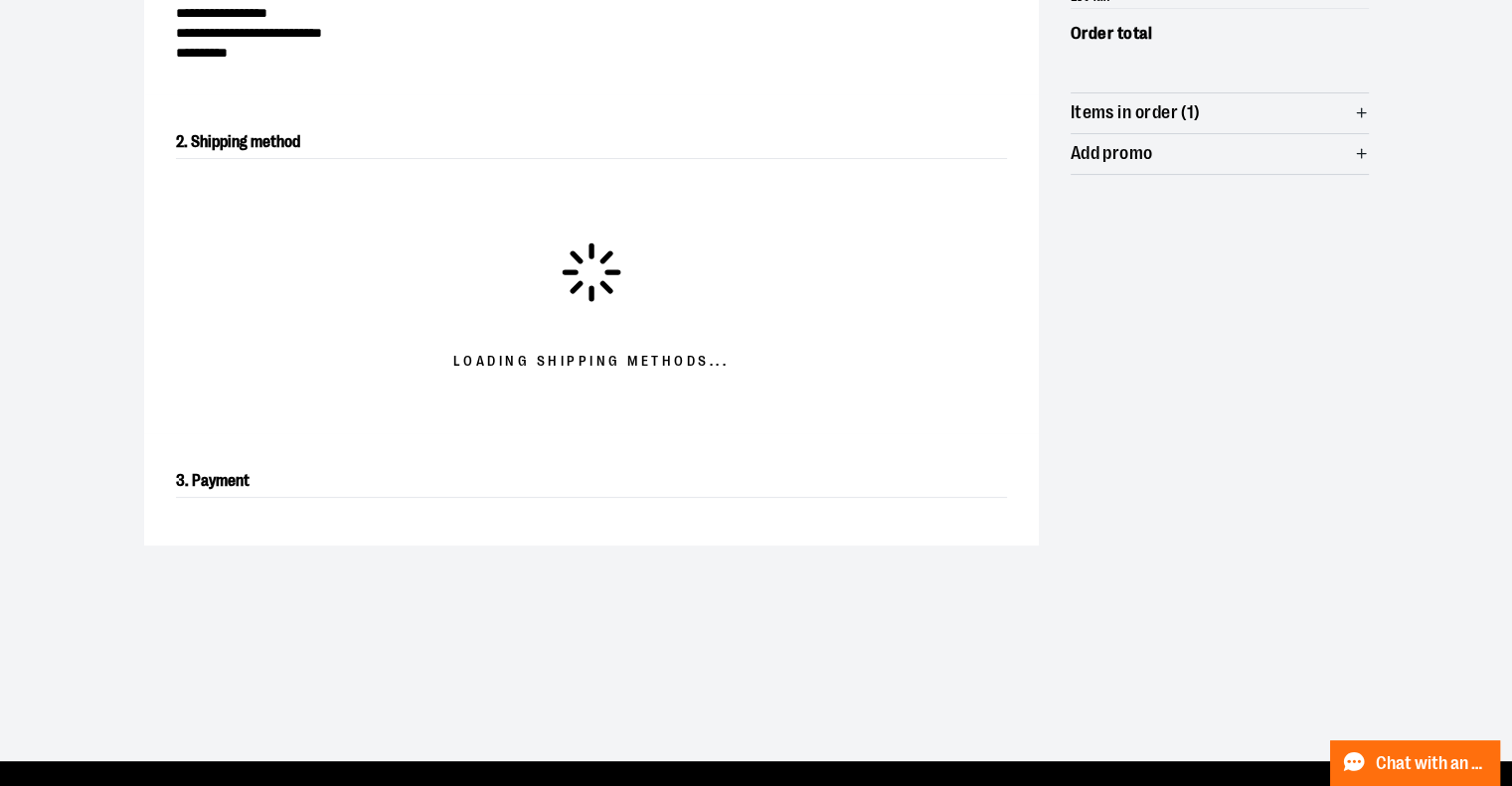 scroll, scrollTop: 339, scrollLeft: 0, axis: vertical 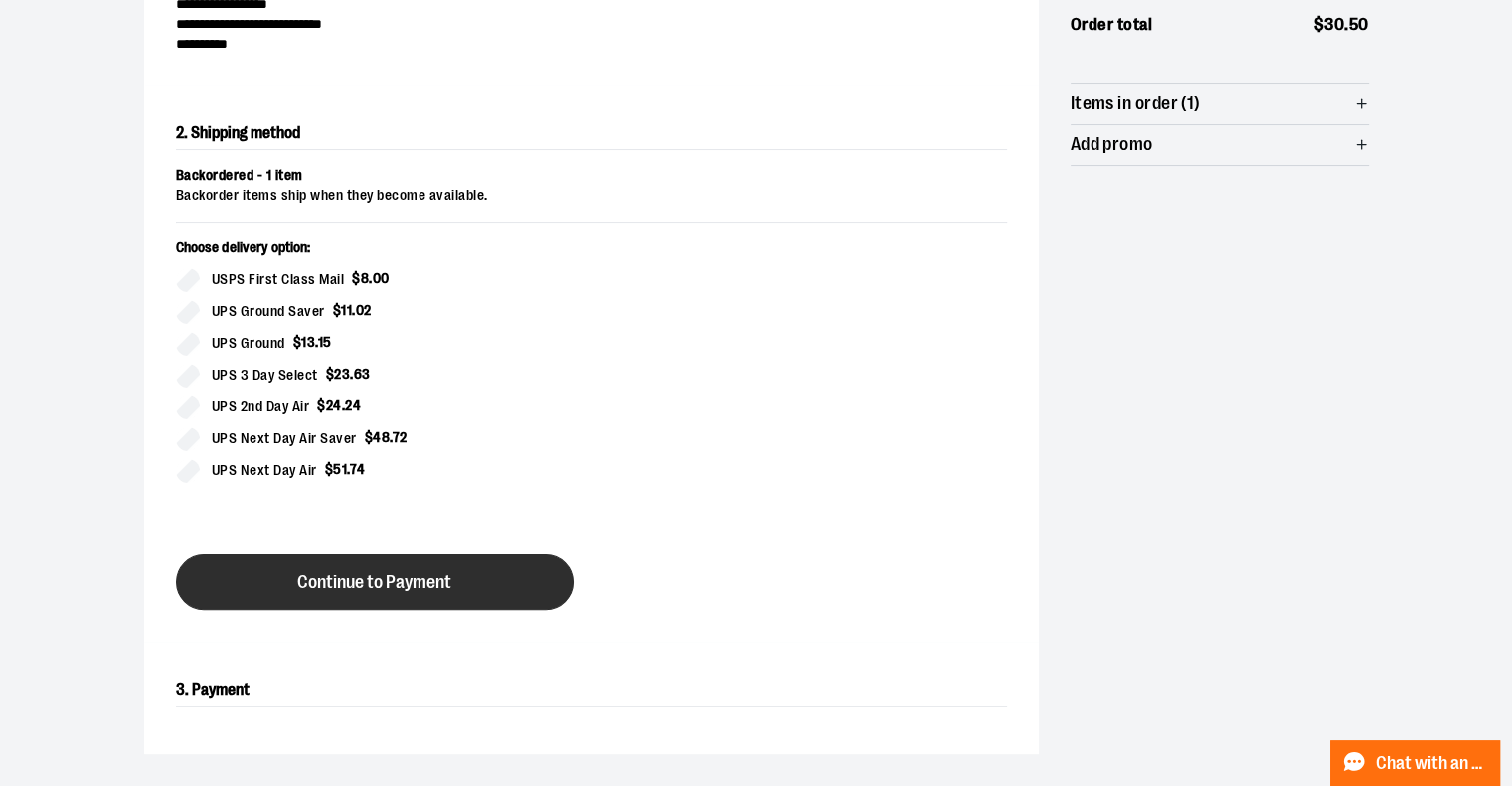 click on "Continue to Payment" at bounding box center [375, 582] 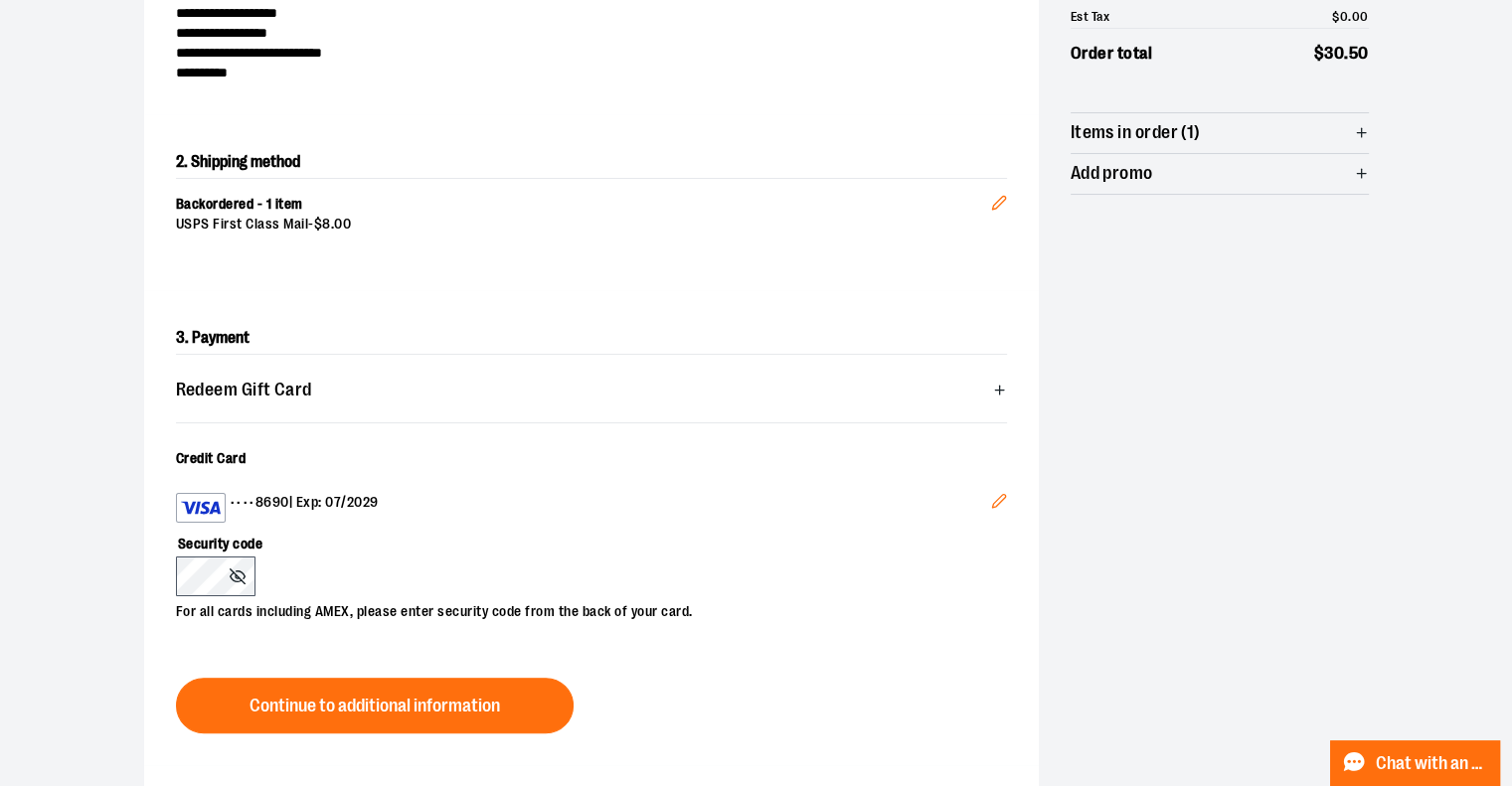 scroll, scrollTop: 339, scrollLeft: 0, axis: vertical 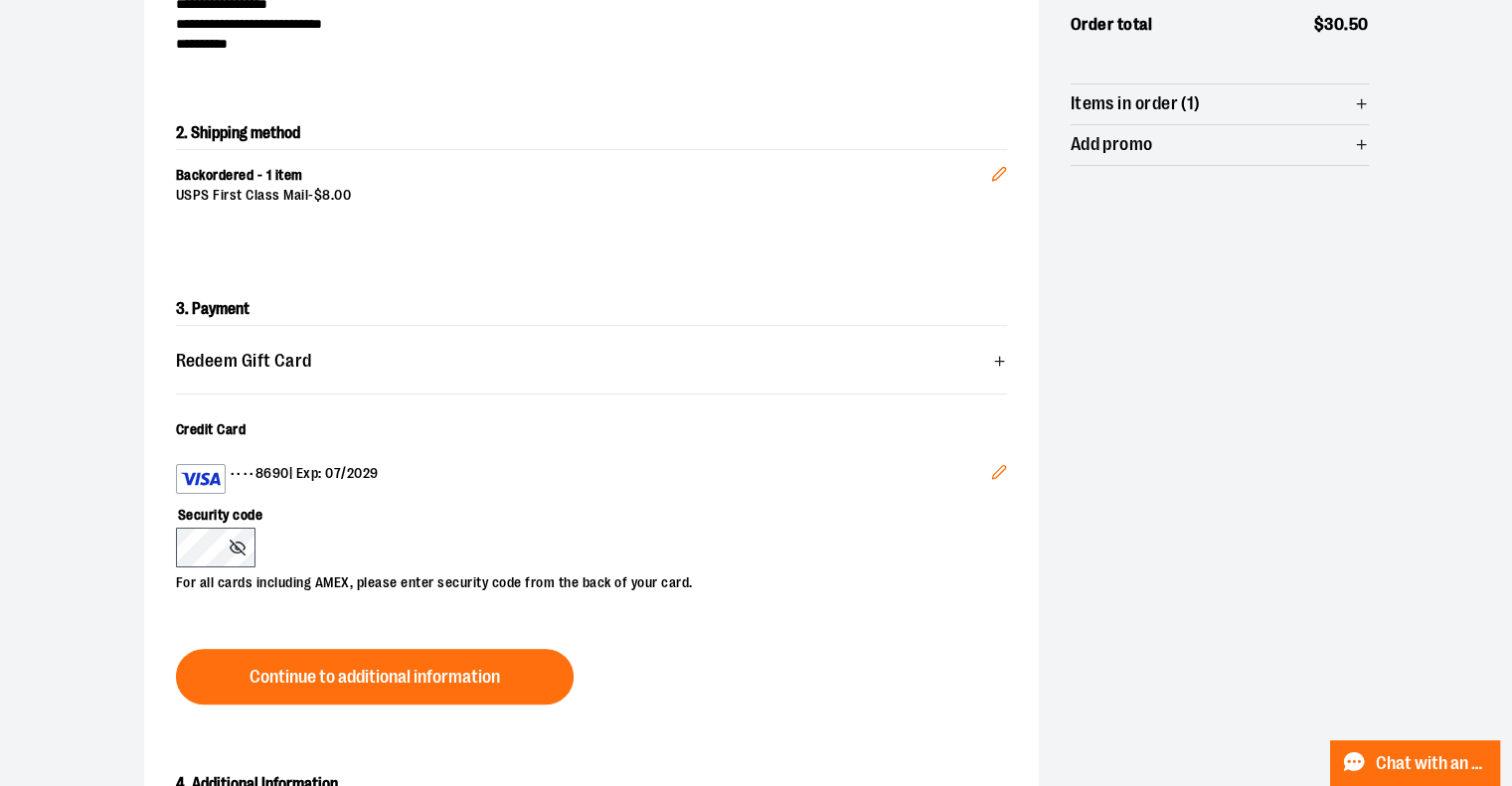 click 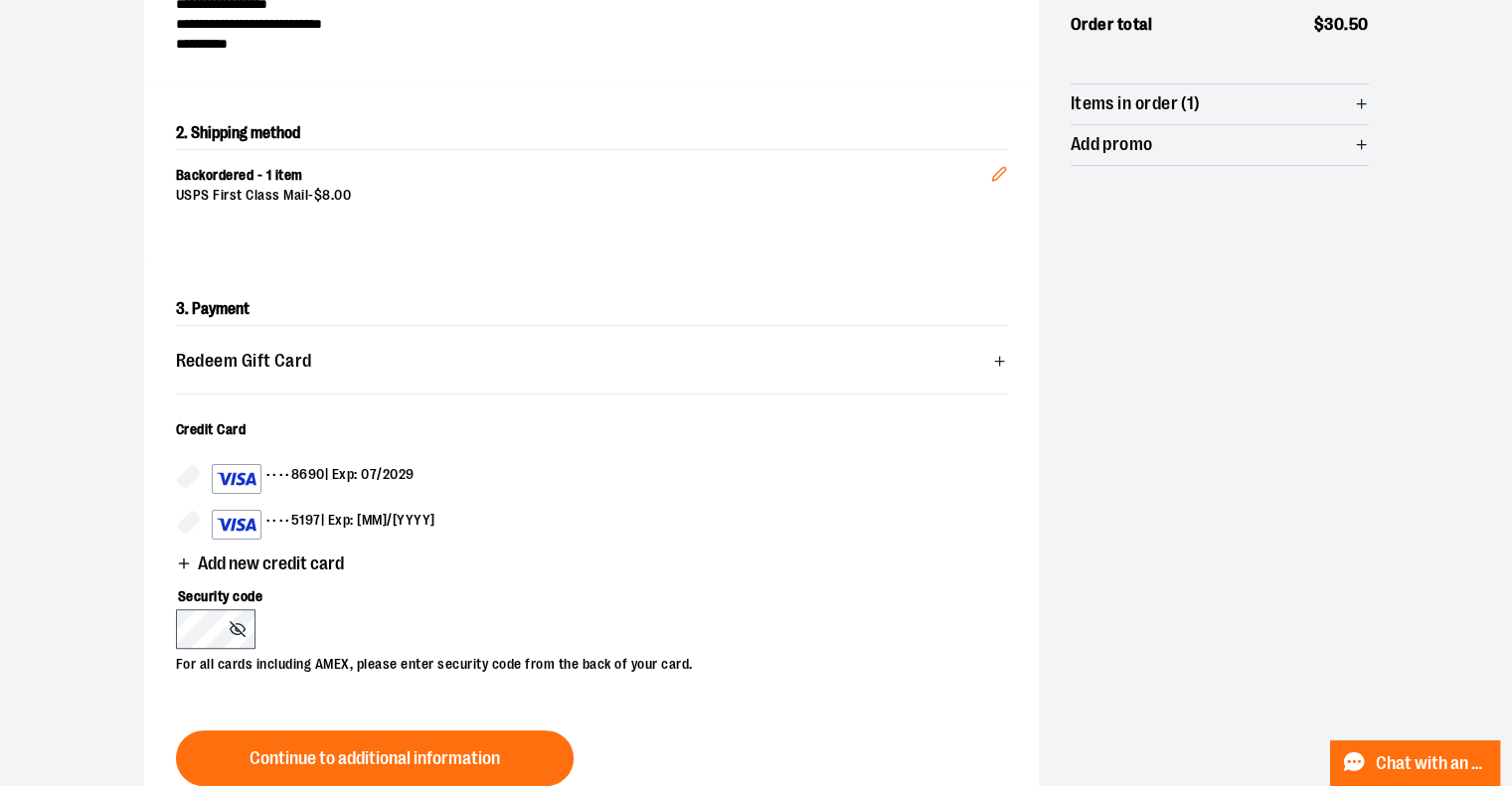 click on "••••  5197  | Exp:   02/2028" at bounding box center [323, 525] 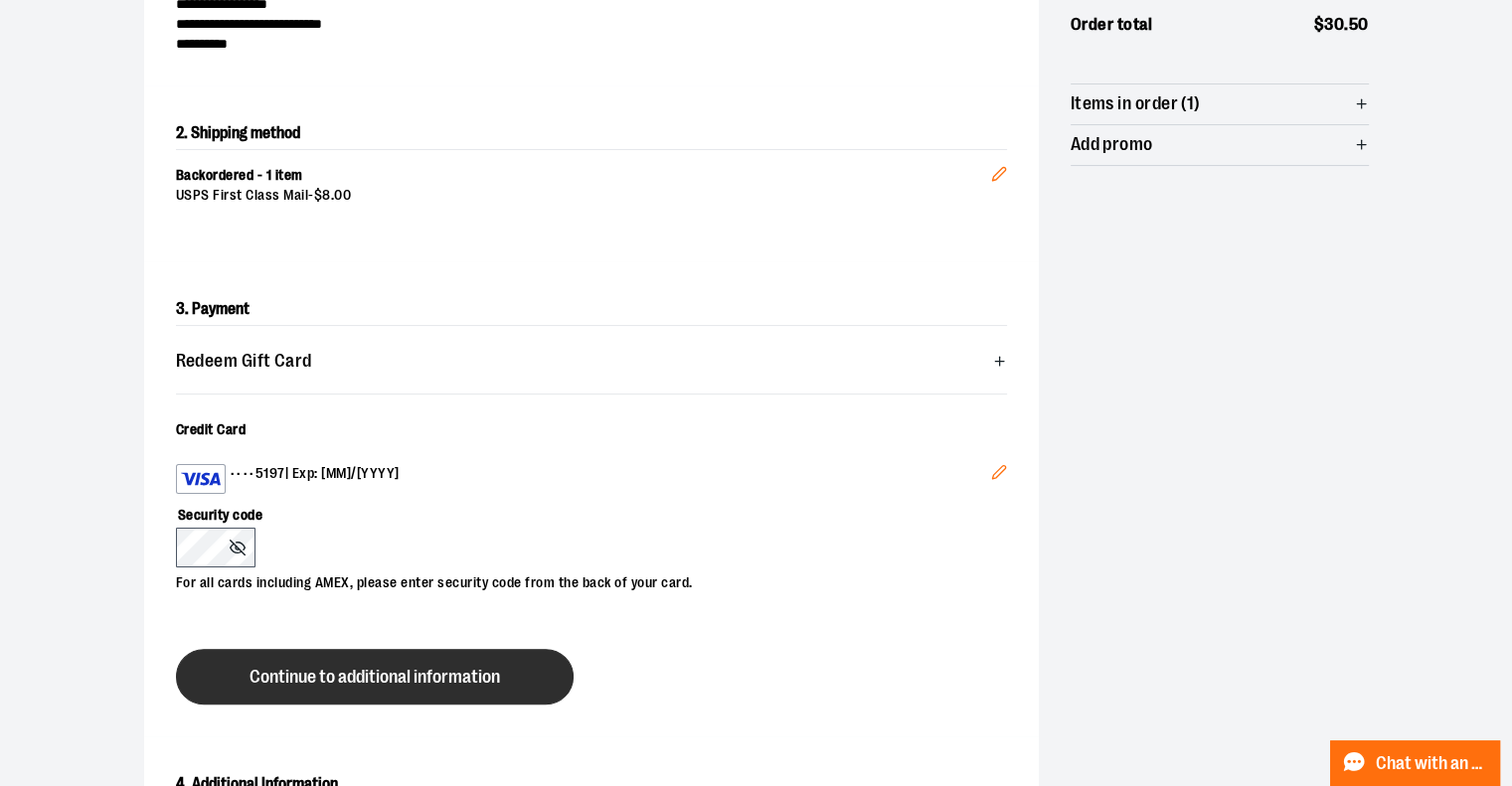 click on "Continue to additional information" at bounding box center (375, 677) 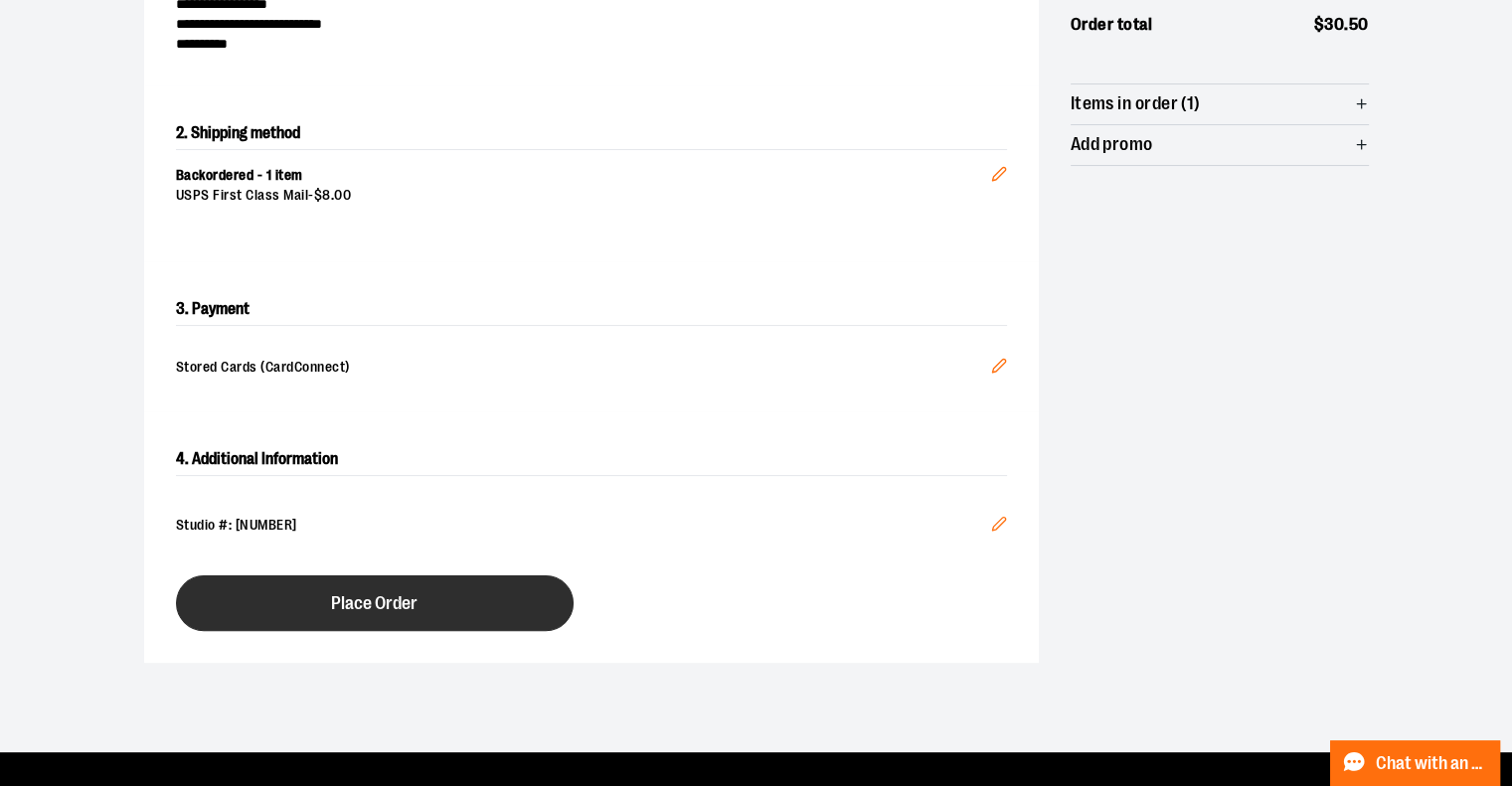 click on "Place Order" at bounding box center [375, 603] 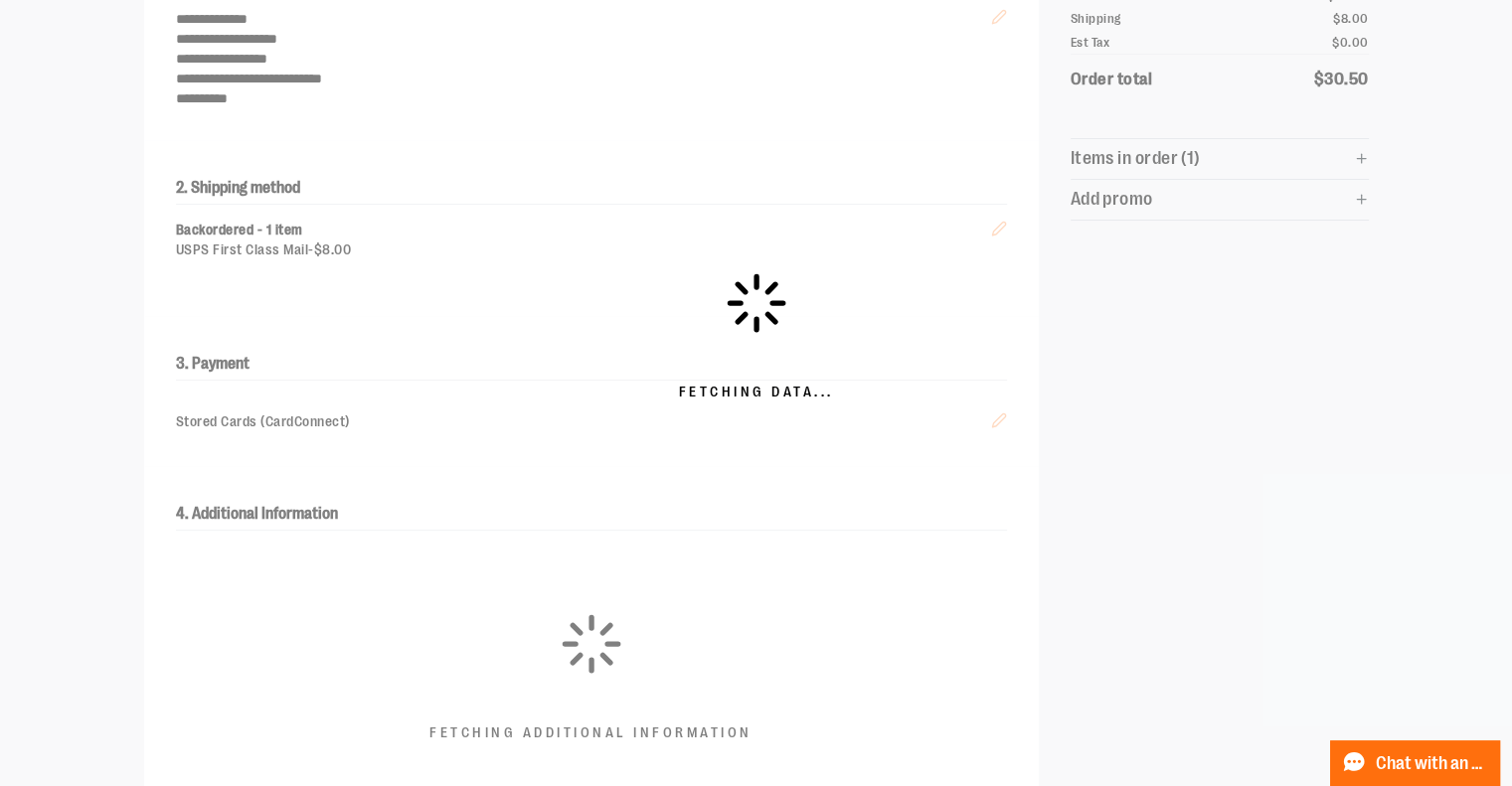 scroll, scrollTop: 0, scrollLeft: 0, axis: both 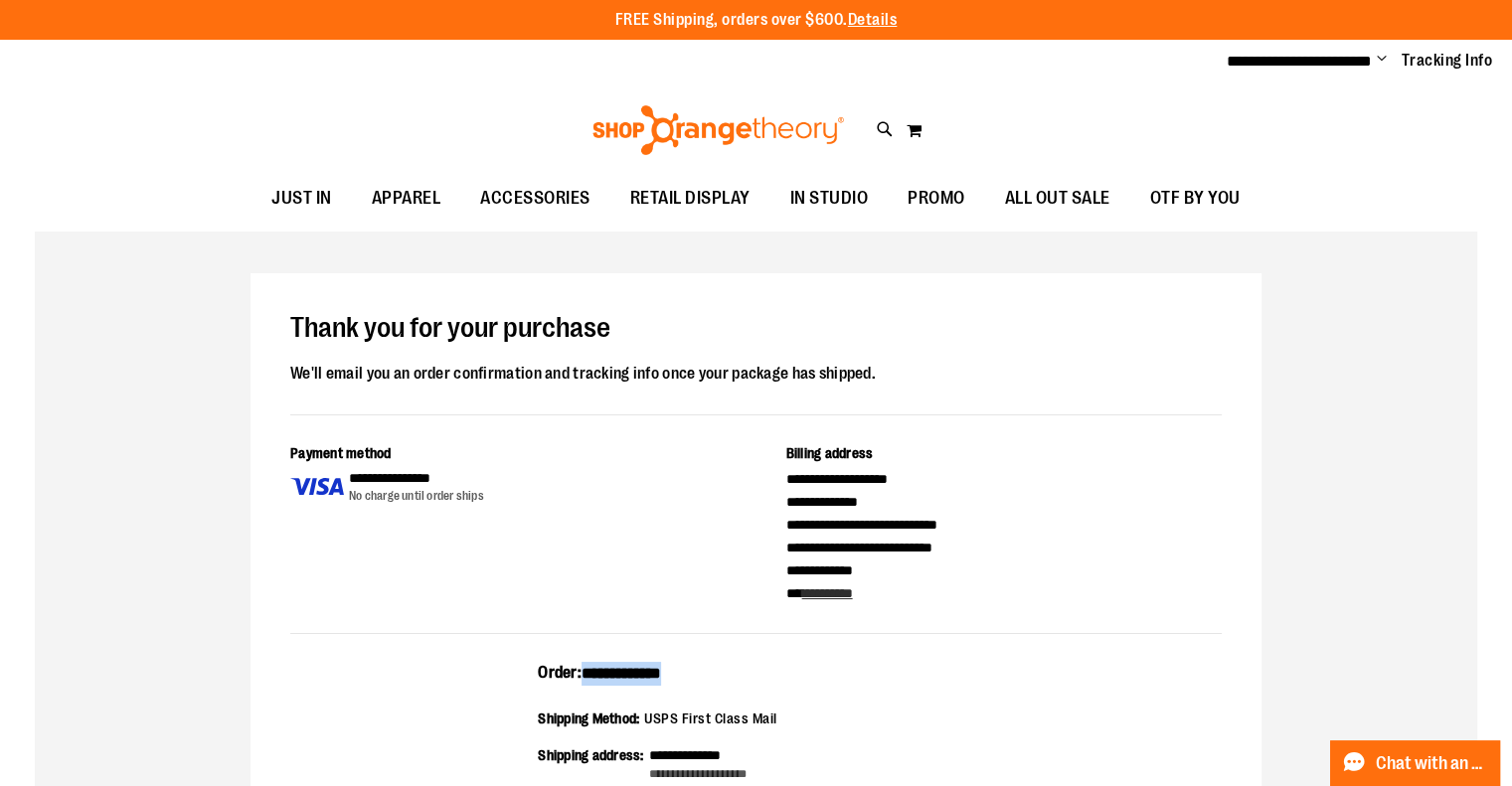 drag, startPoint x: 724, startPoint y: 670, endPoint x: 587, endPoint y: 670, distance: 137 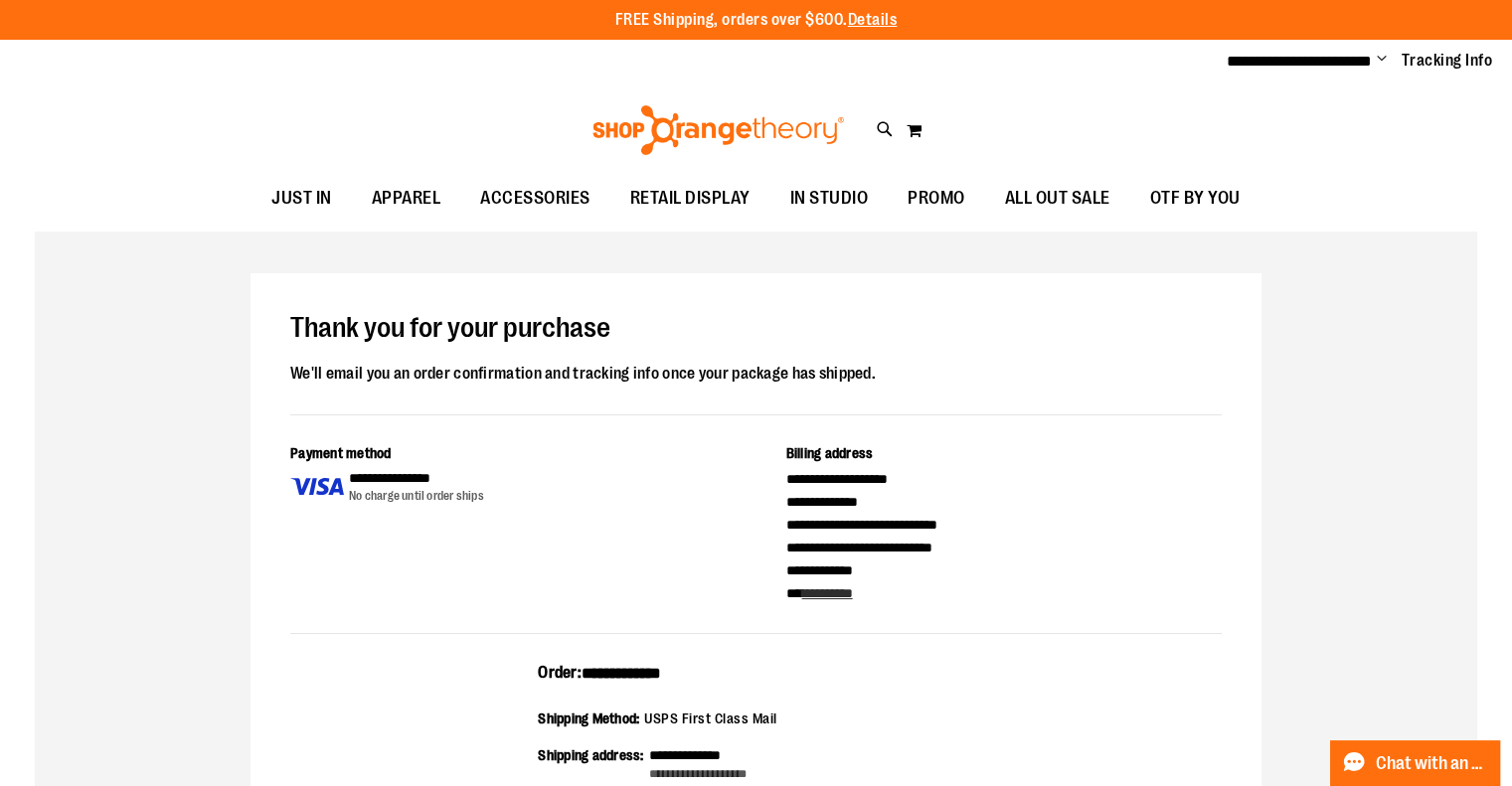 drag, startPoint x: 988, startPoint y: 327, endPoint x: 1302, endPoint y: 106, distance: 383.9753 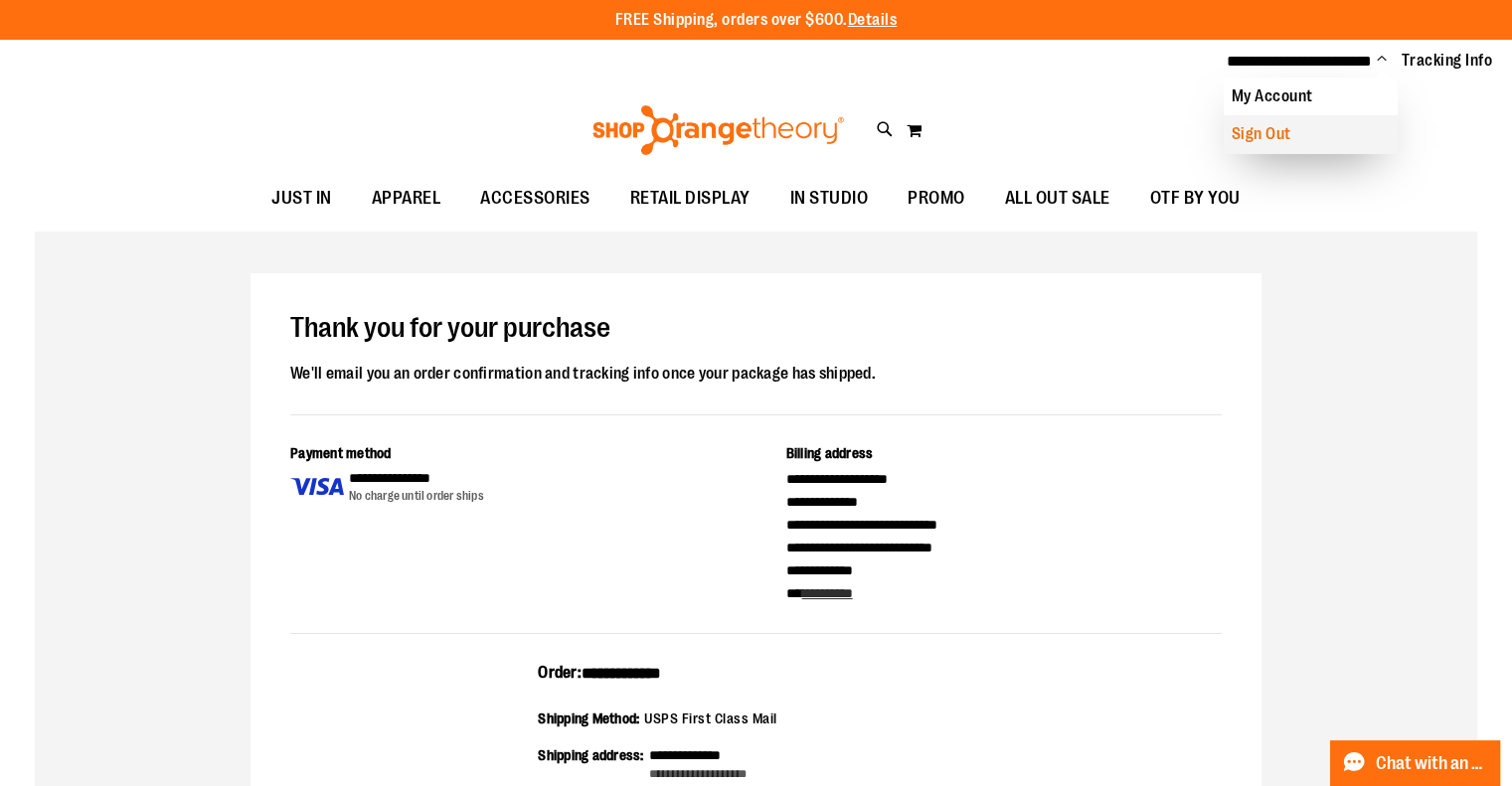 click on "Sign Out" at bounding box center (1310, 134) 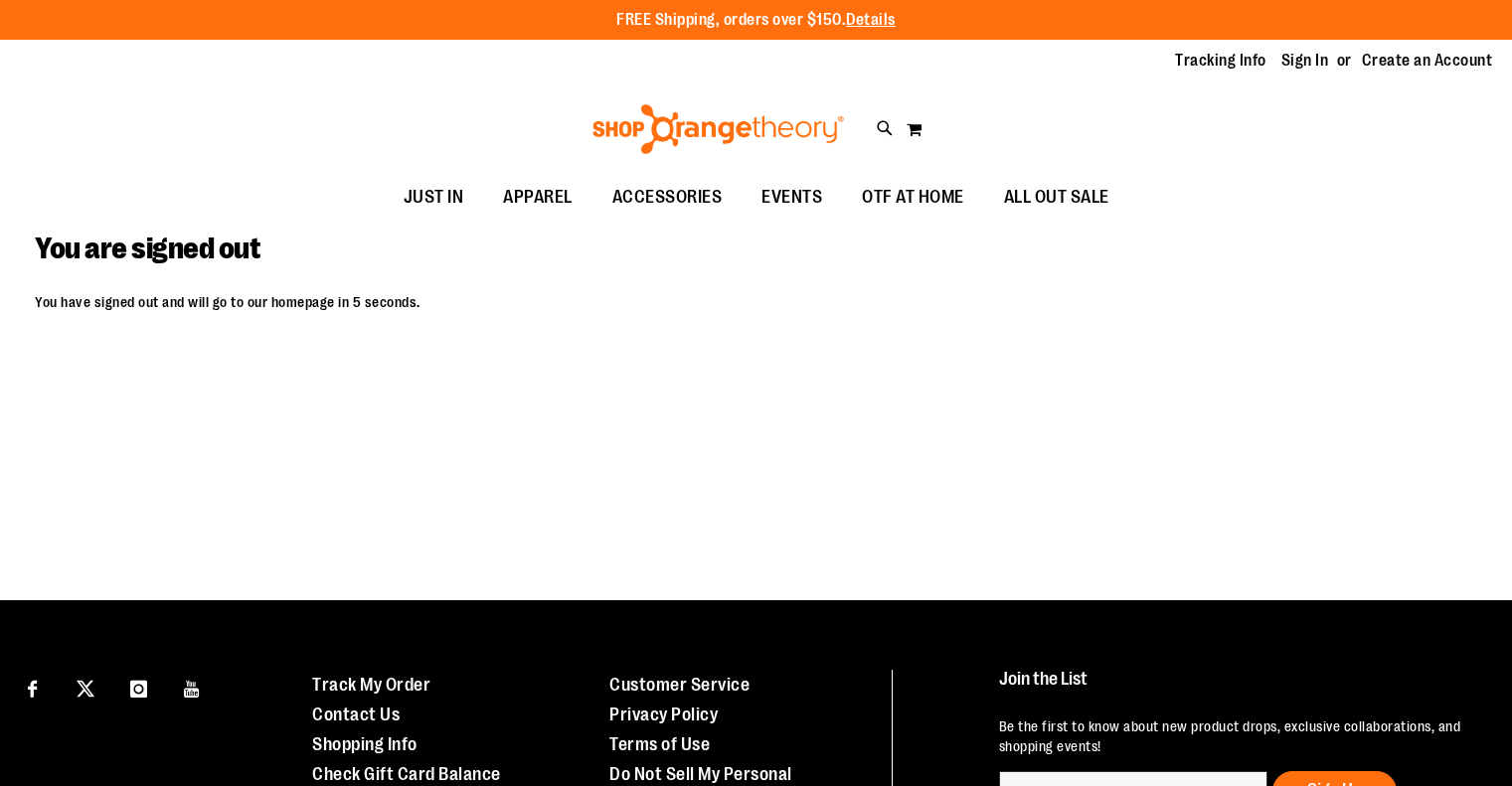 scroll, scrollTop: 0, scrollLeft: 0, axis: both 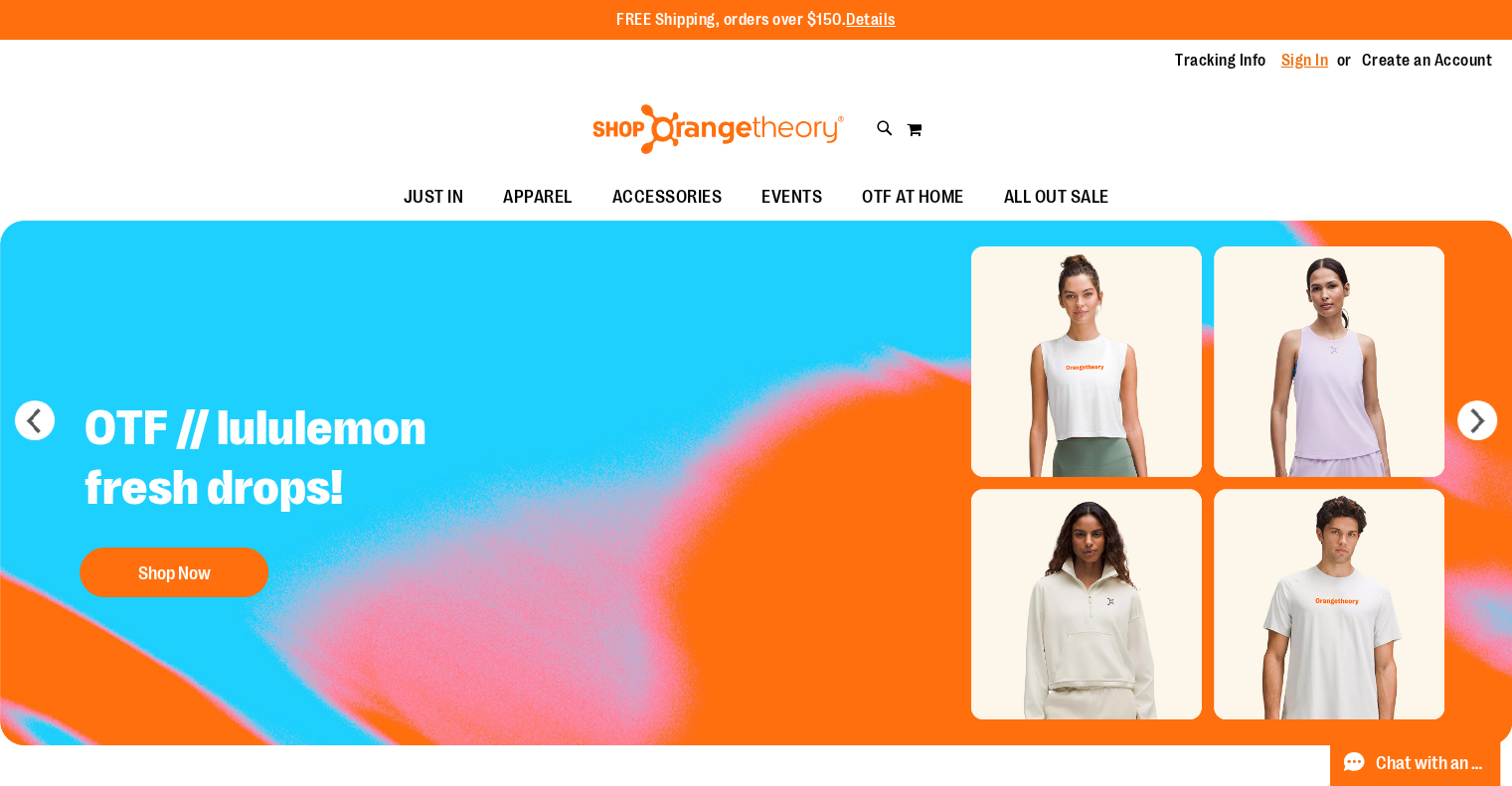 click on "Sign In" at bounding box center (1305, 61) 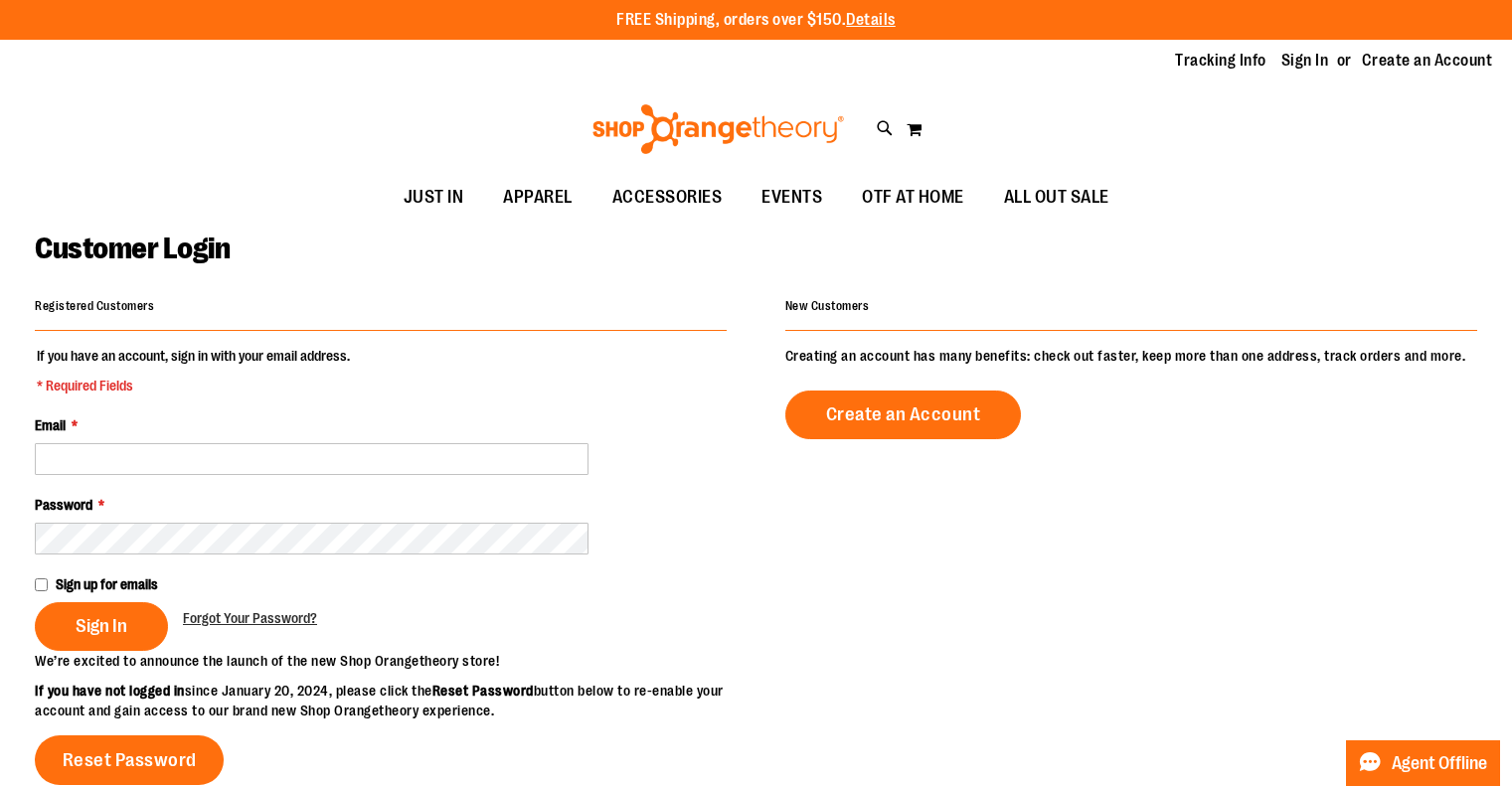 scroll, scrollTop: 0, scrollLeft: 0, axis: both 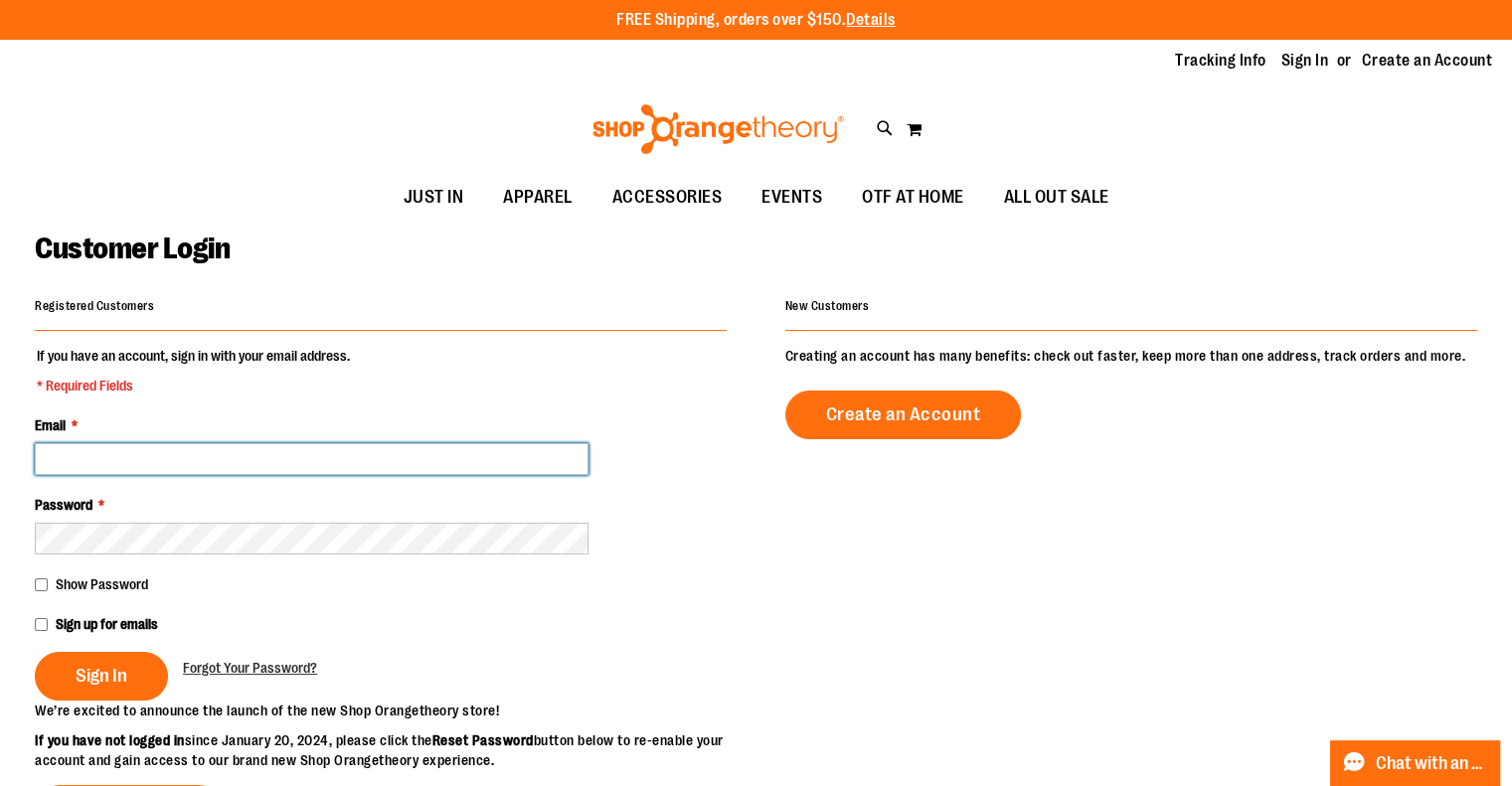 click on "Email *" at bounding box center [311, 459] 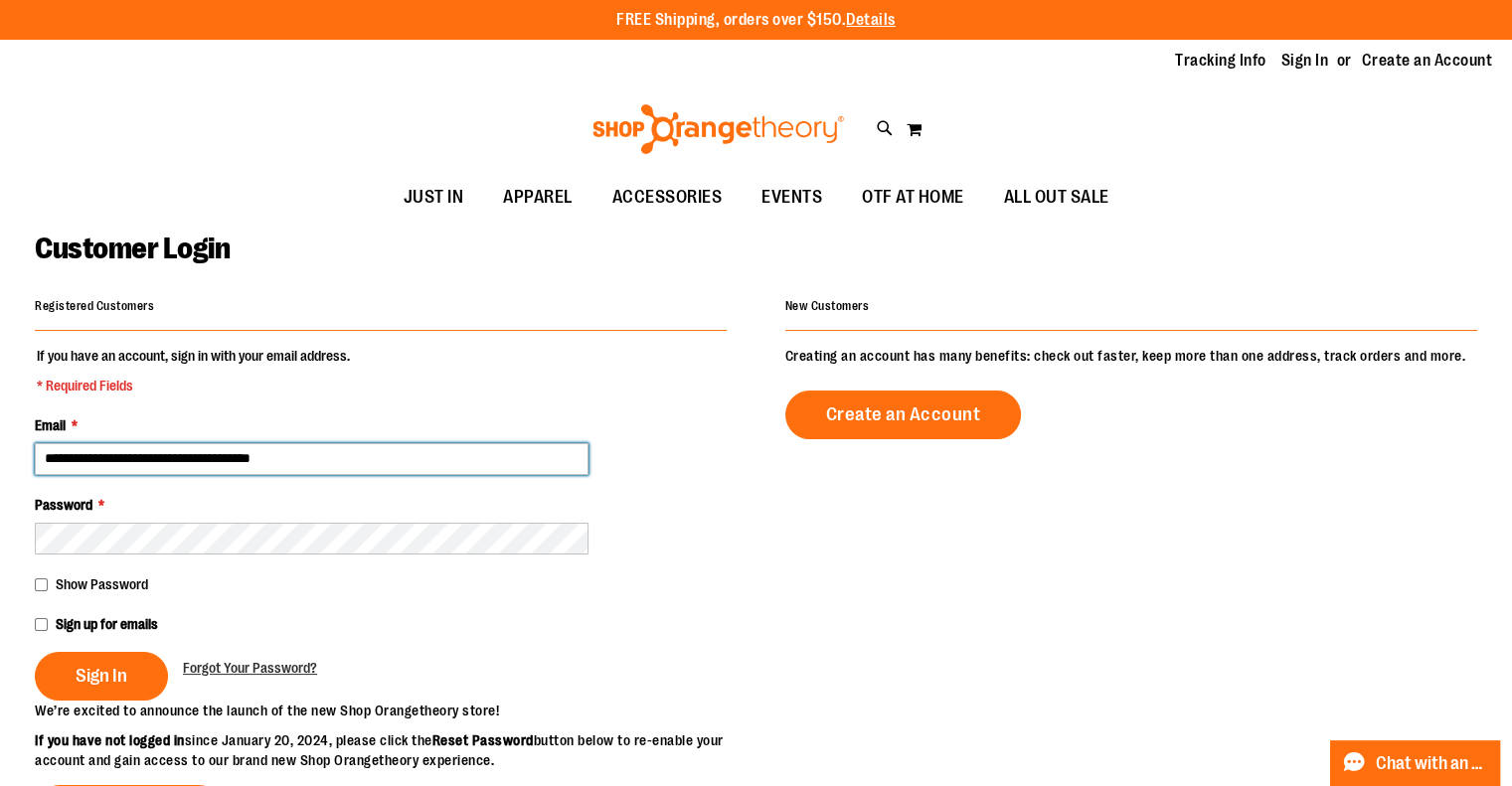 type on "**********" 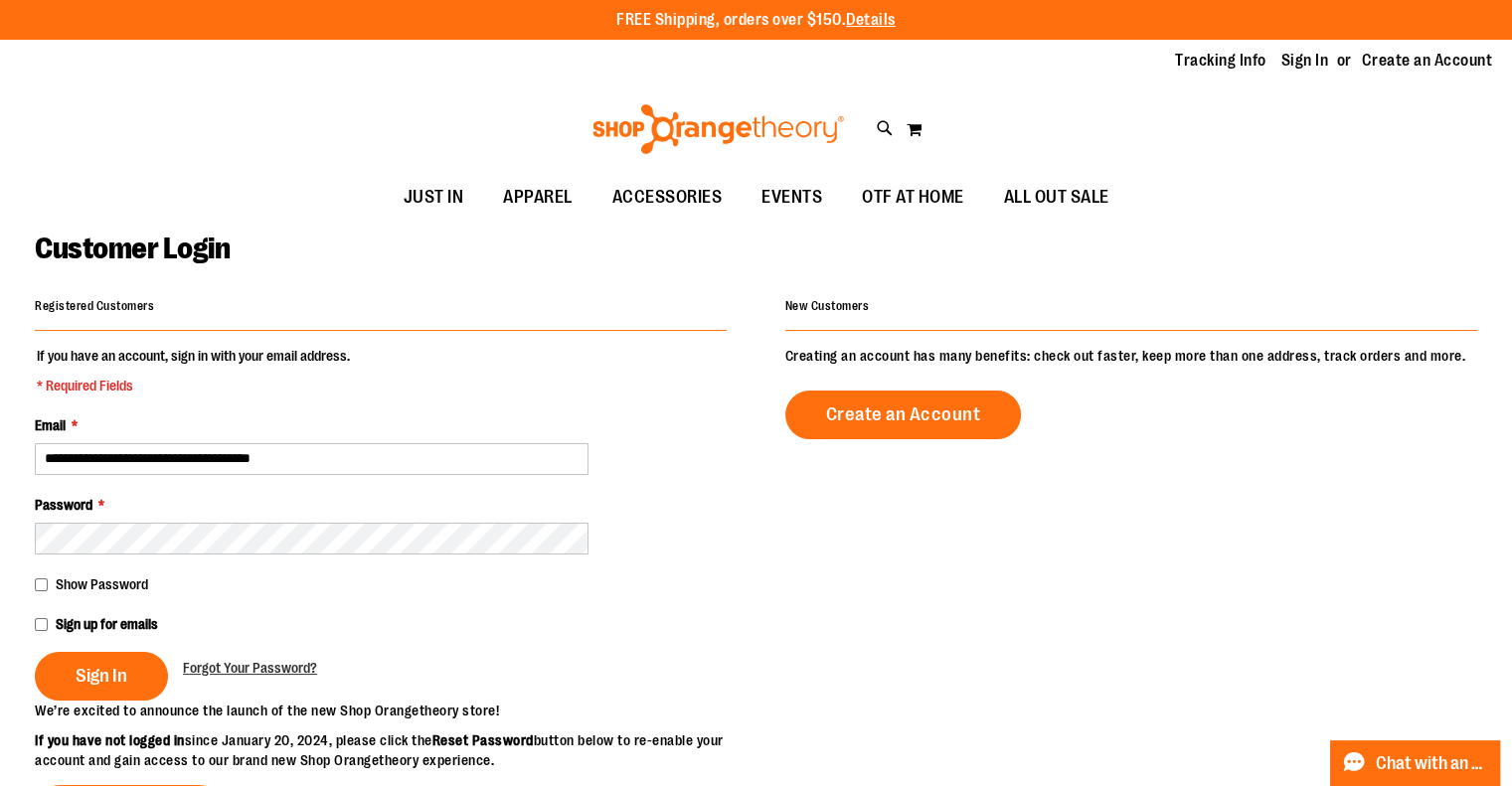 click on "Sign In" at bounding box center (101, 676) 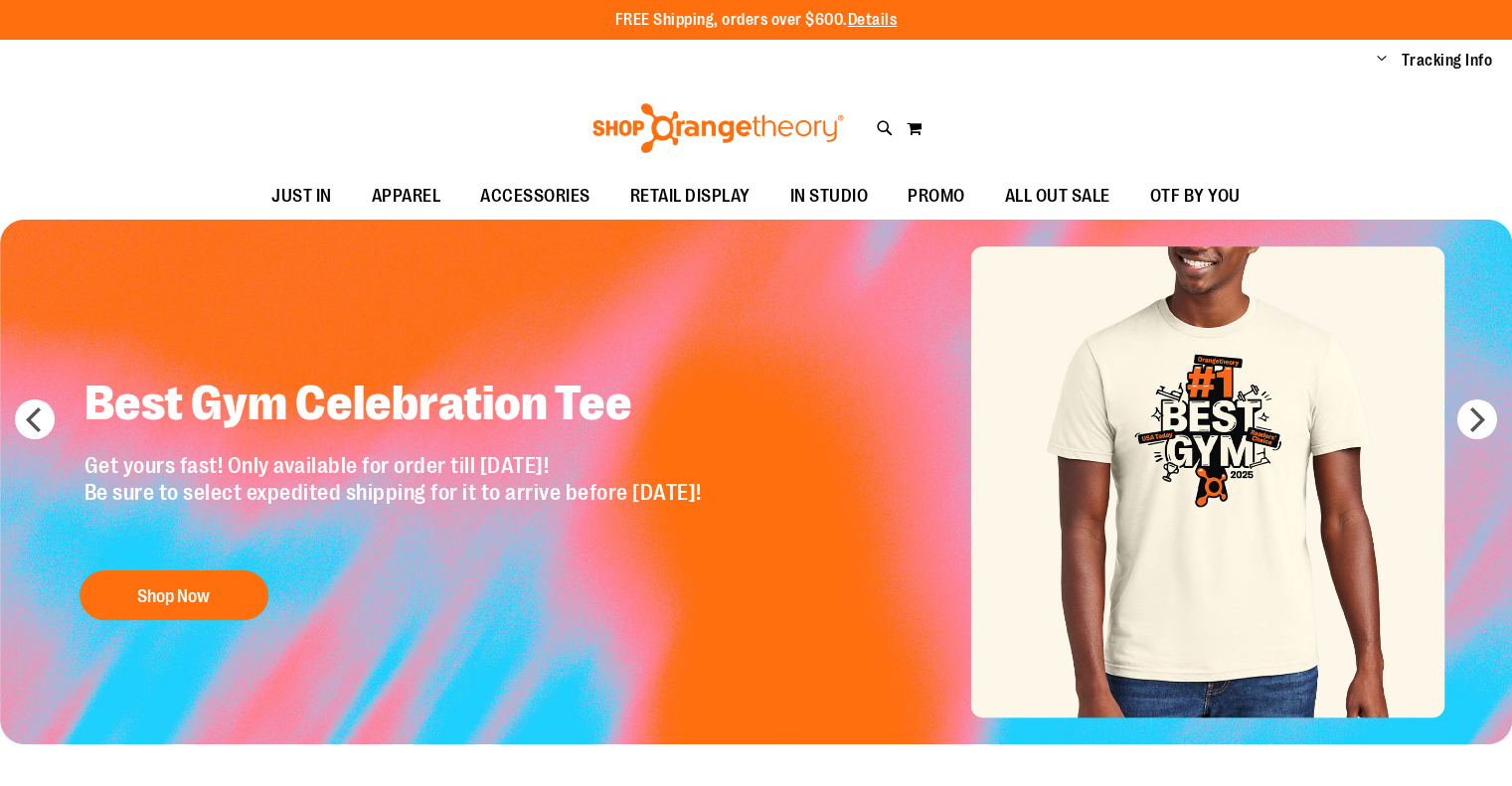 scroll, scrollTop: 0, scrollLeft: 0, axis: both 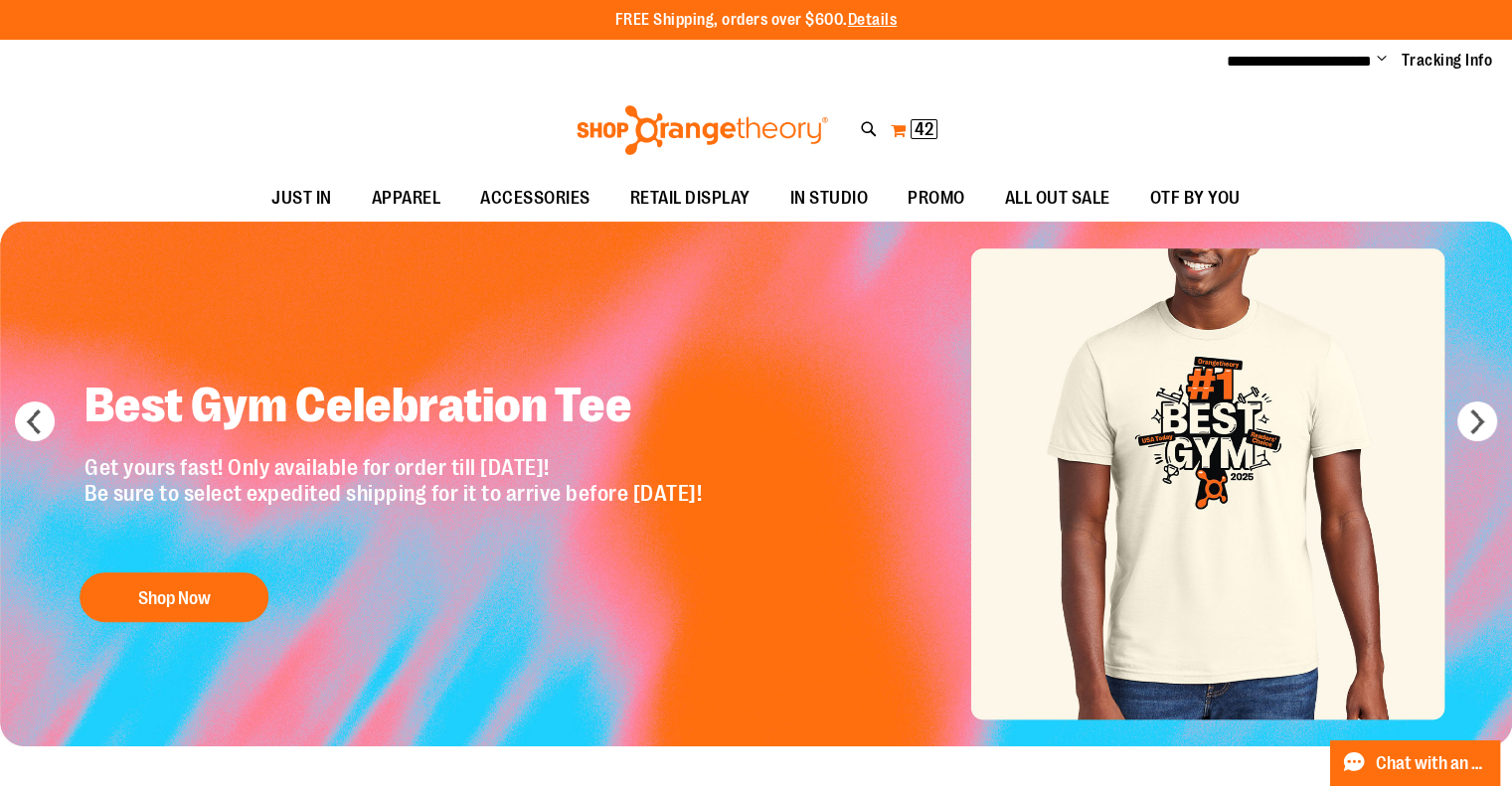 click on "42" at bounding box center [924, 129] 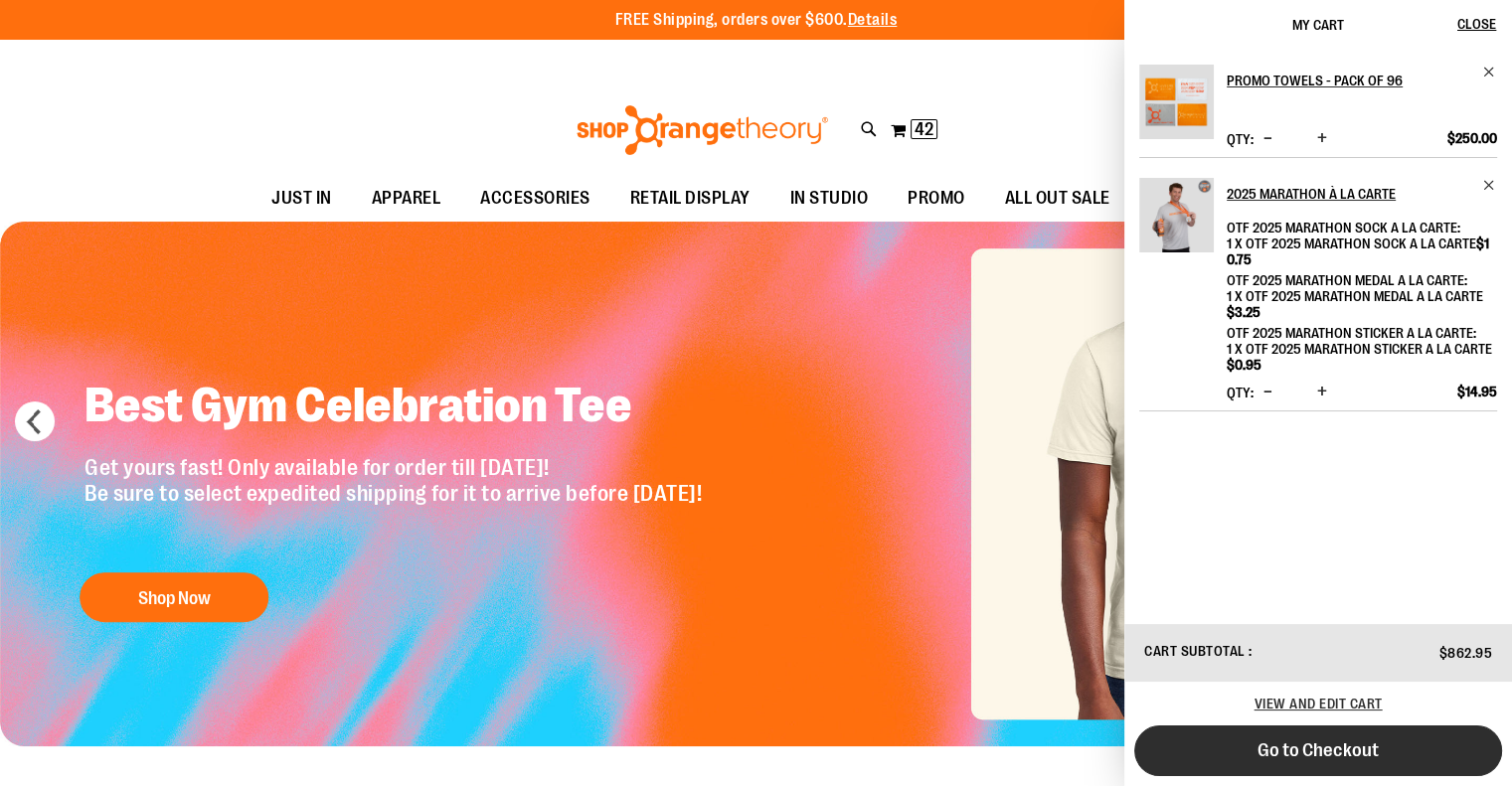 click on "Go to Checkout" at bounding box center [1318, 750] 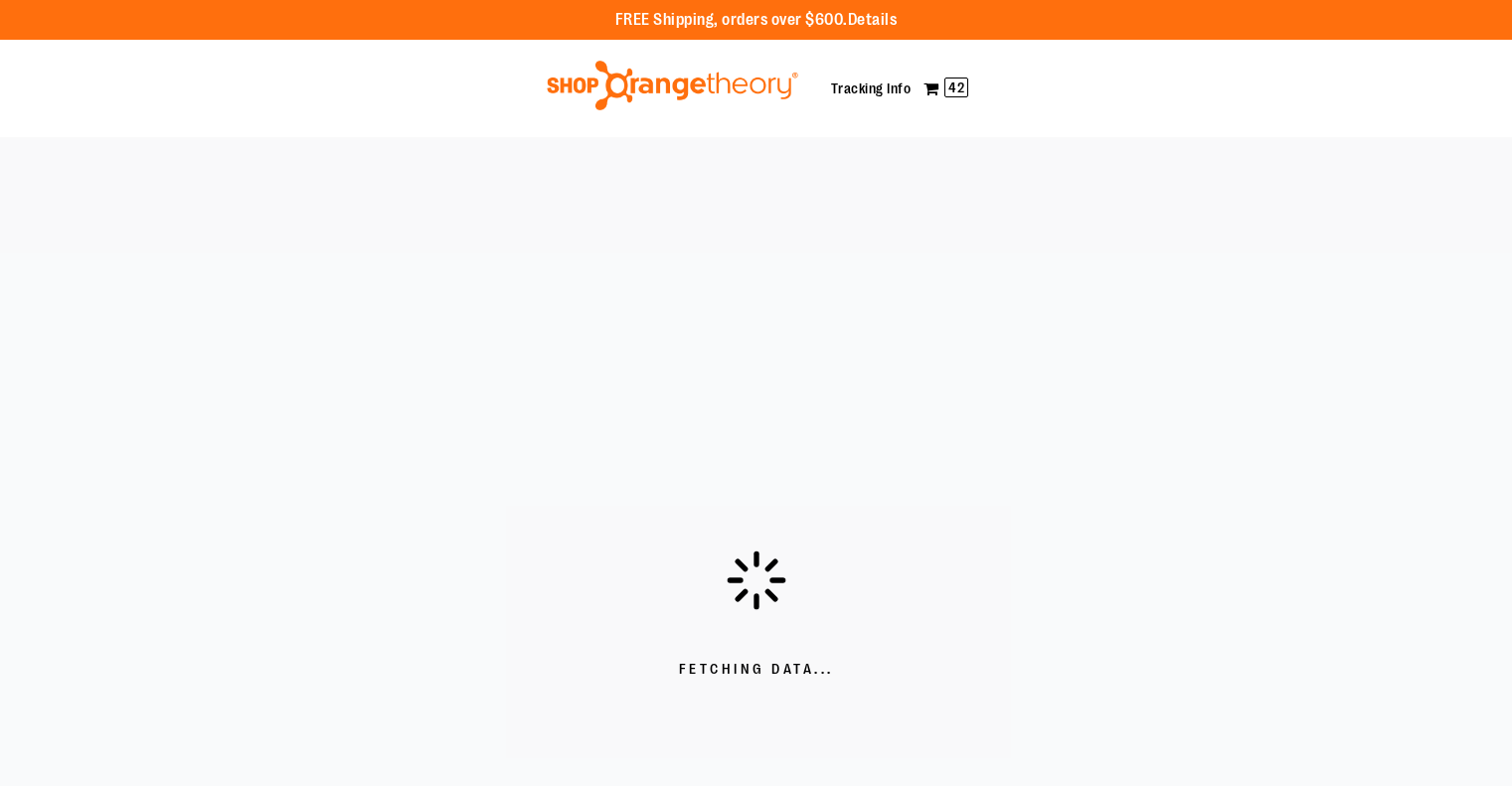 scroll, scrollTop: 0, scrollLeft: 0, axis: both 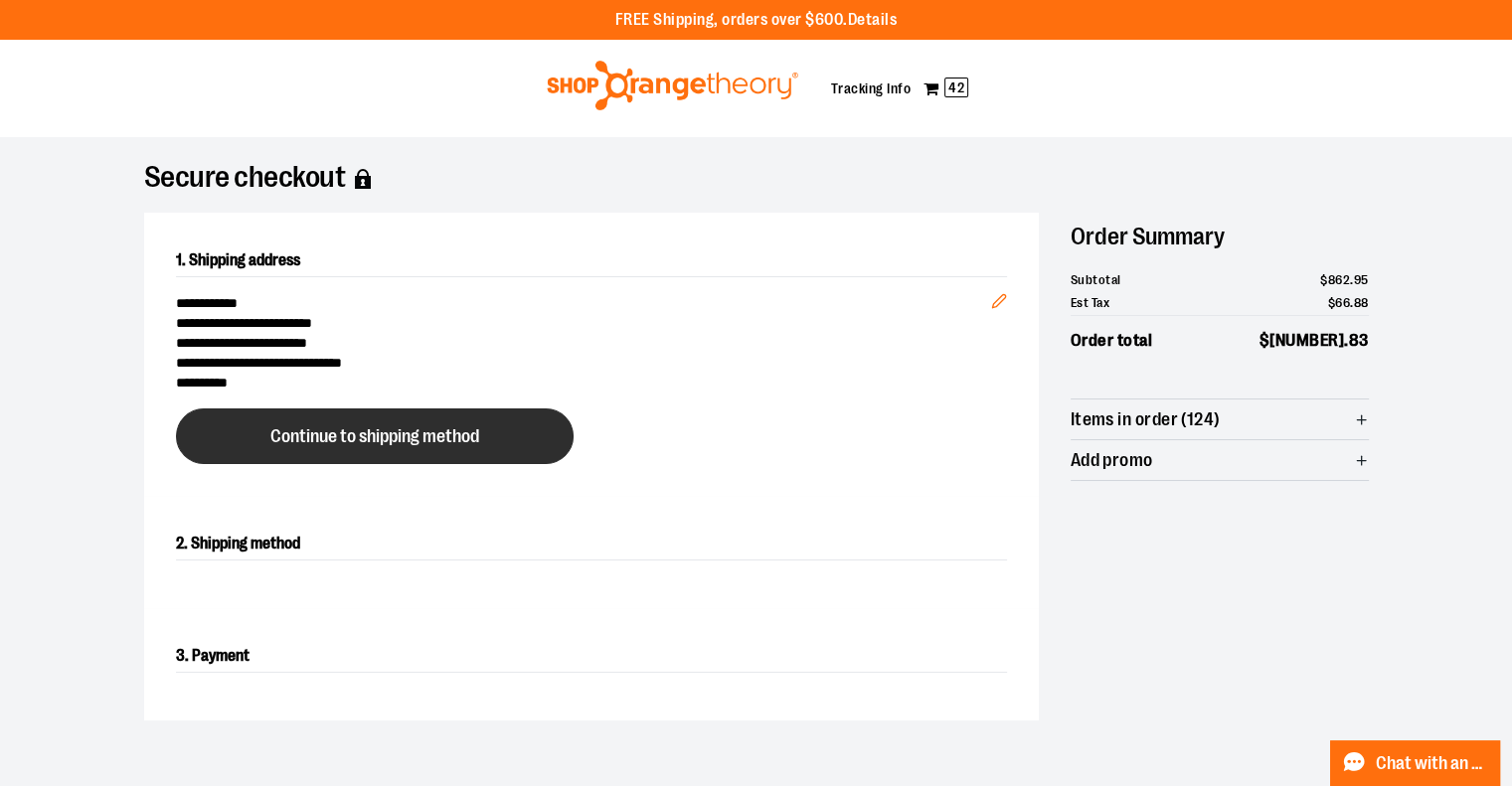 click on "Continue to shipping method" at bounding box center [375, 436] 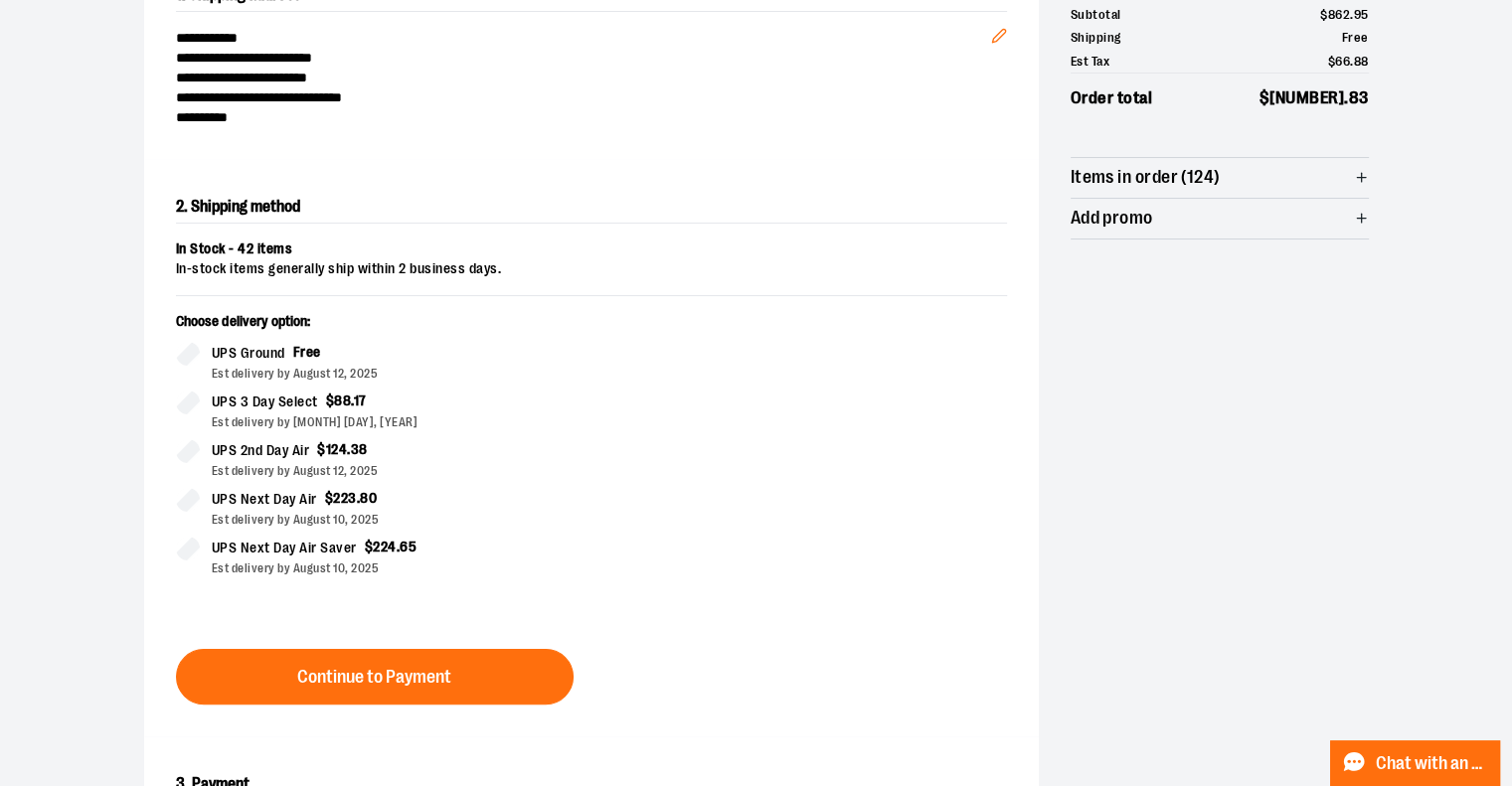 scroll, scrollTop: 339, scrollLeft: 0, axis: vertical 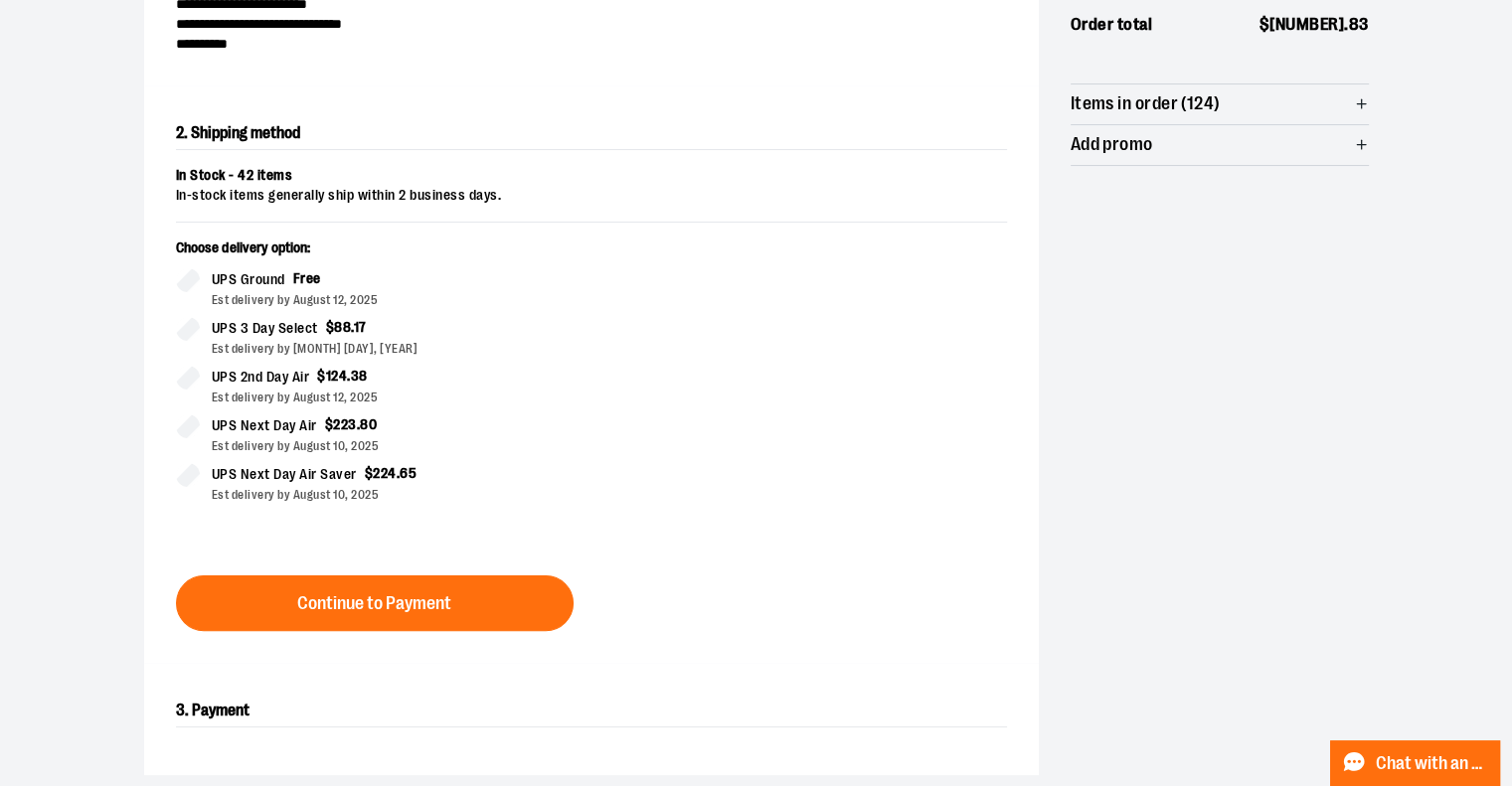drag, startPoint x: 1275, startPoint y: 367, endPoint x: 1260, endPoint y: 367, distance: 15 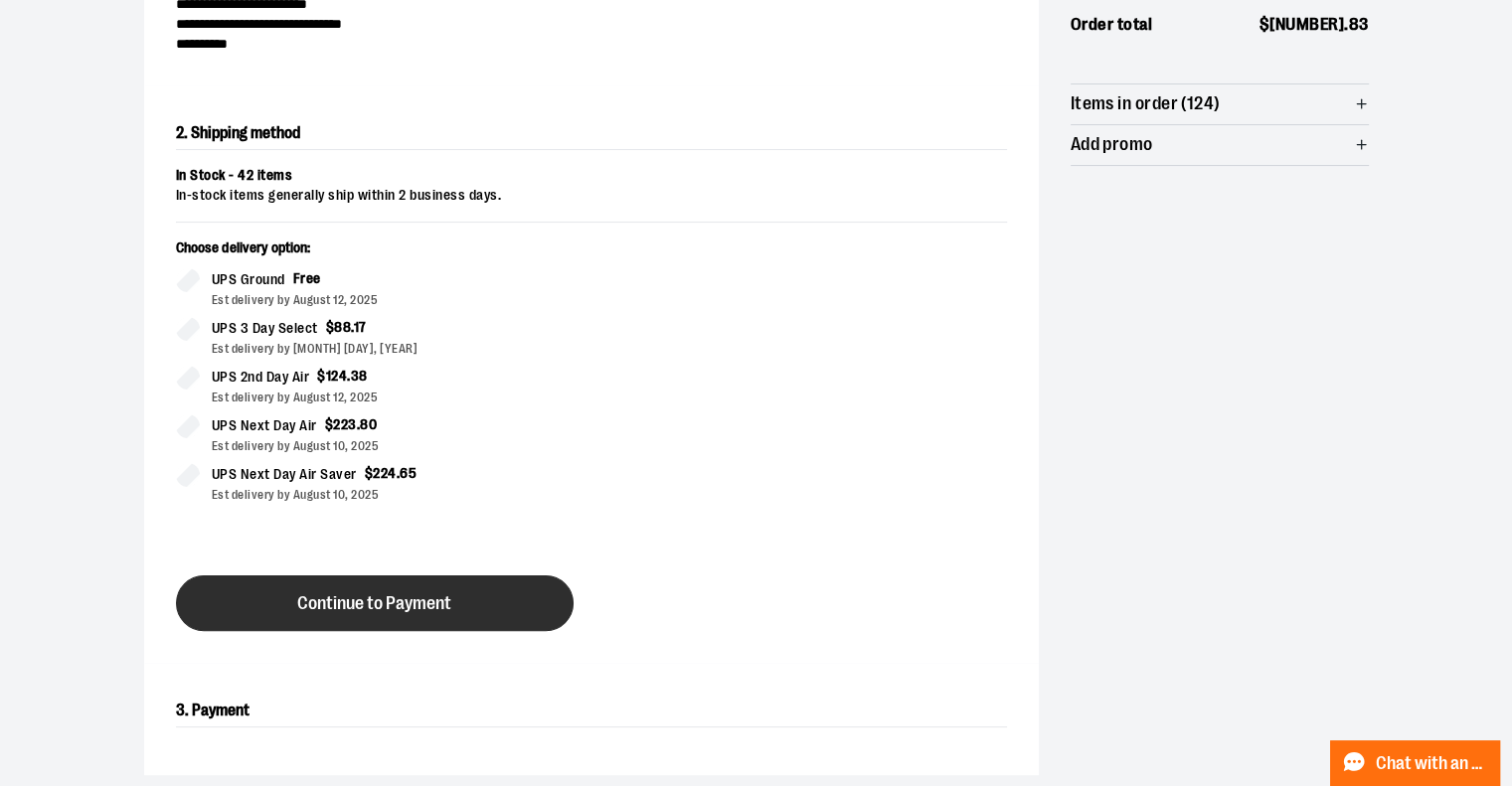 click on "Continue to Payment" at bounding box center [375, 603] 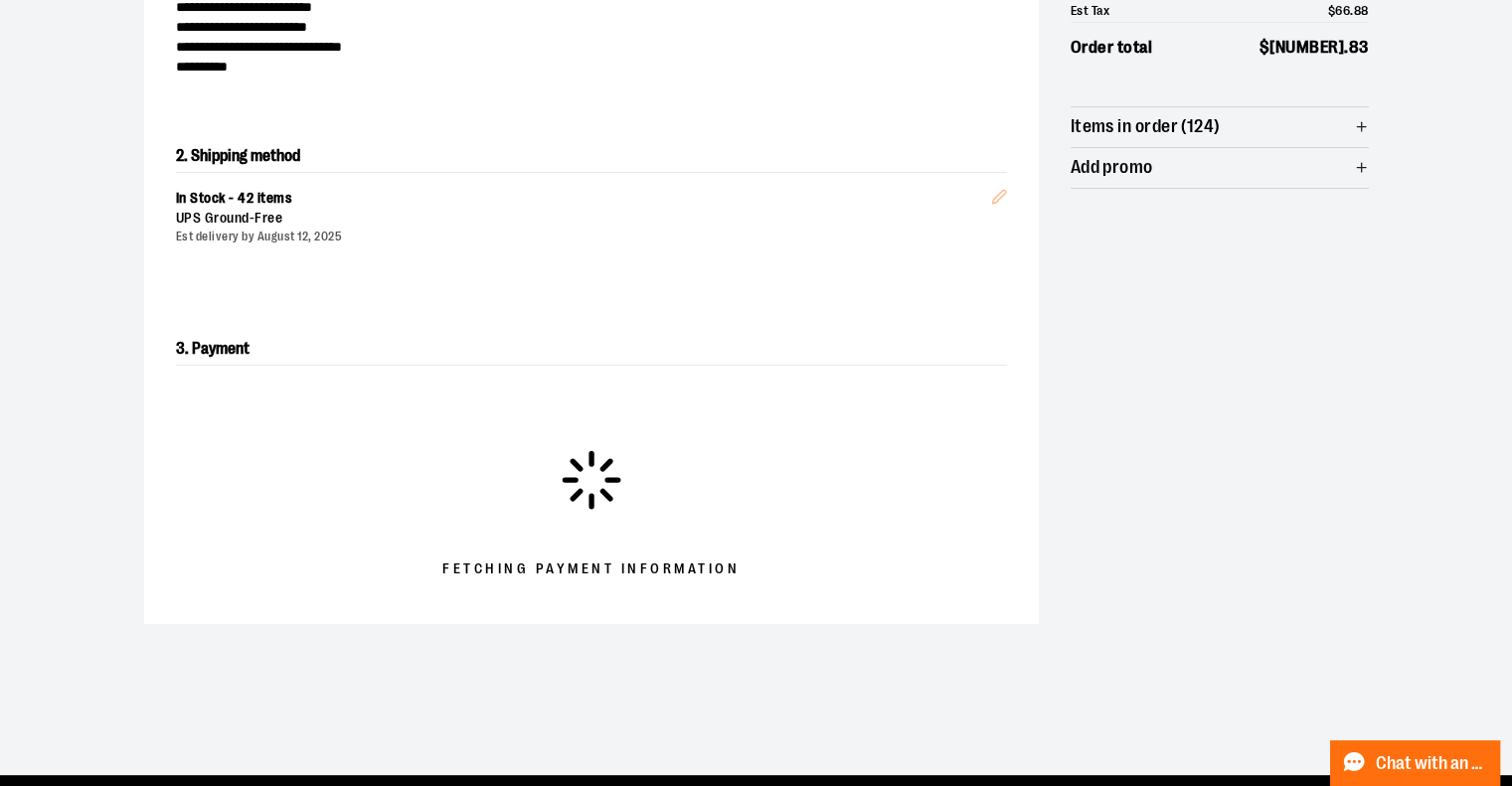 scroll, scrollTop: 0, scrollLeft: 0, axis: both 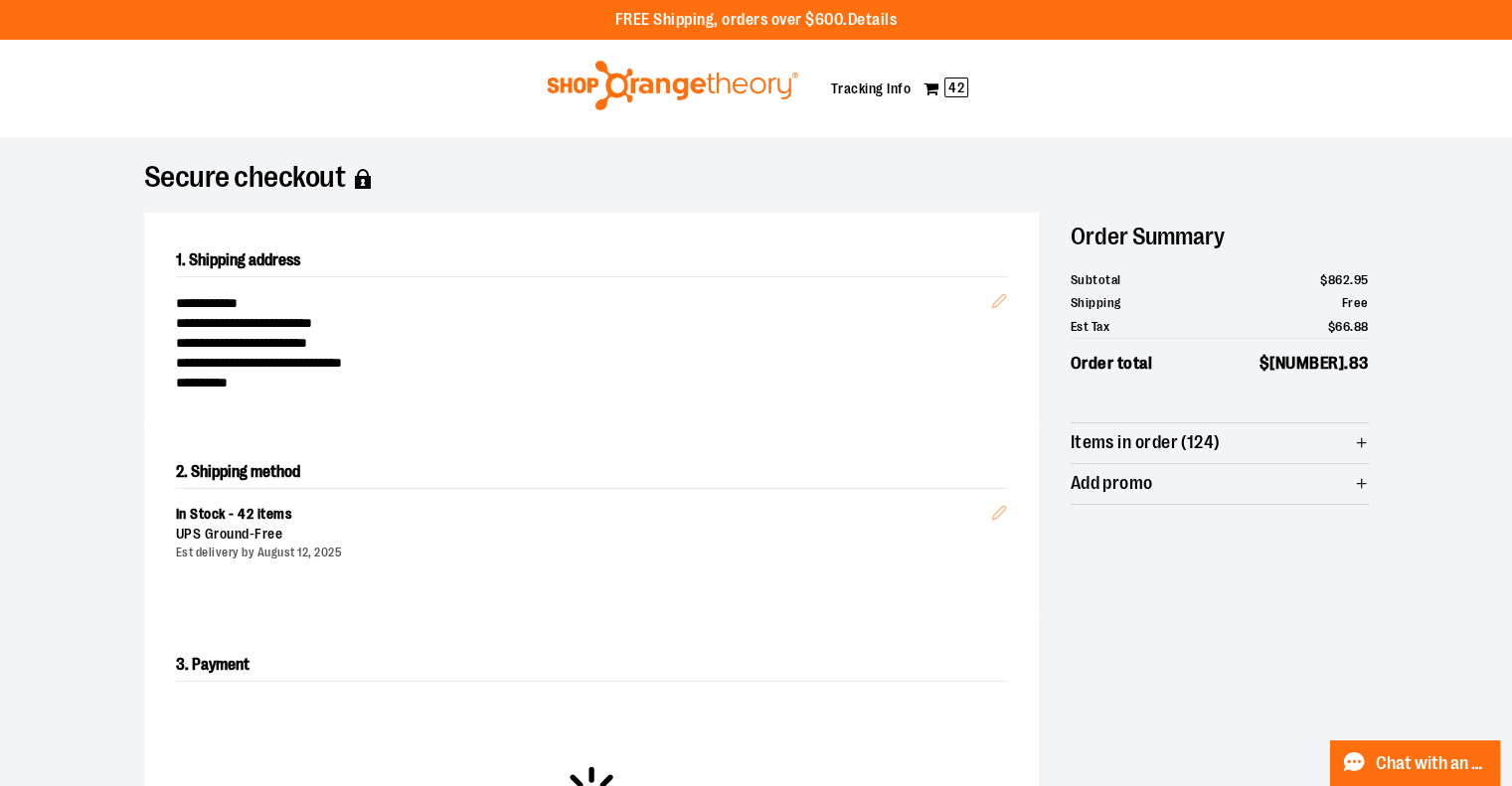 click on "Items in order (124)" at bounding box center (1145, 442) 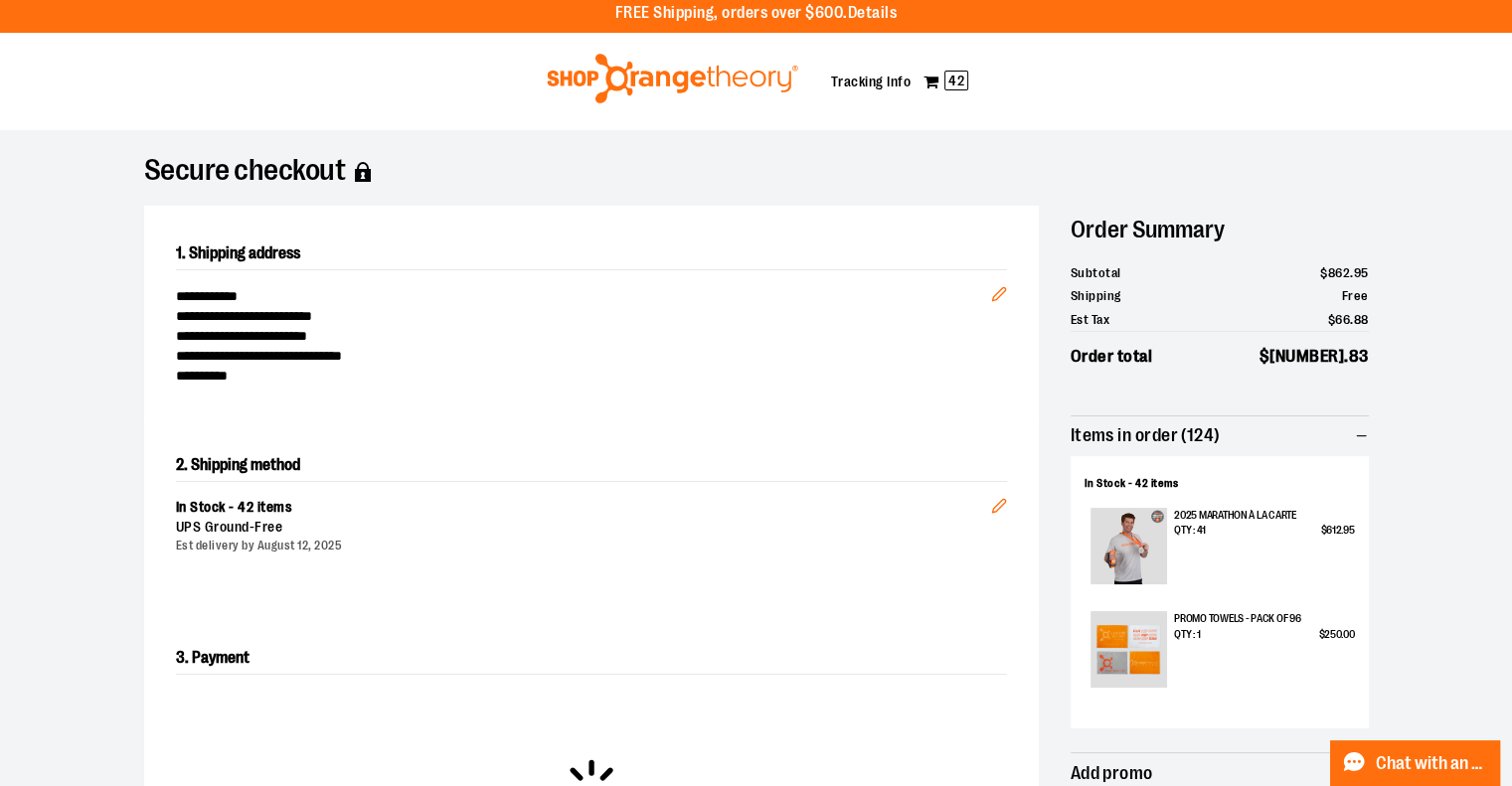 scroll, scrollTop: 0, scrollLeft: 0, axis: both 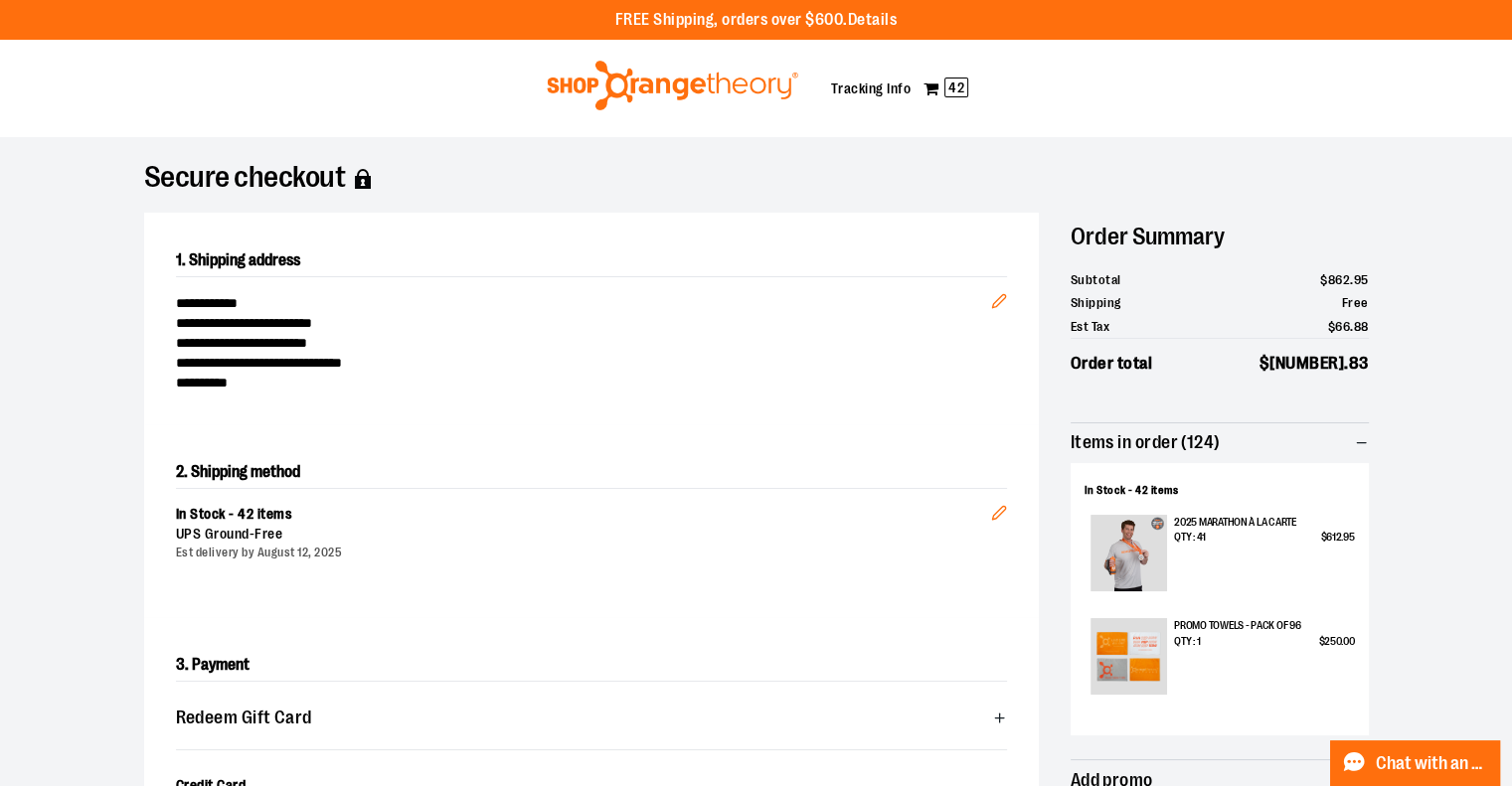 click on "3. Payment" at bounding box center [591, 665] 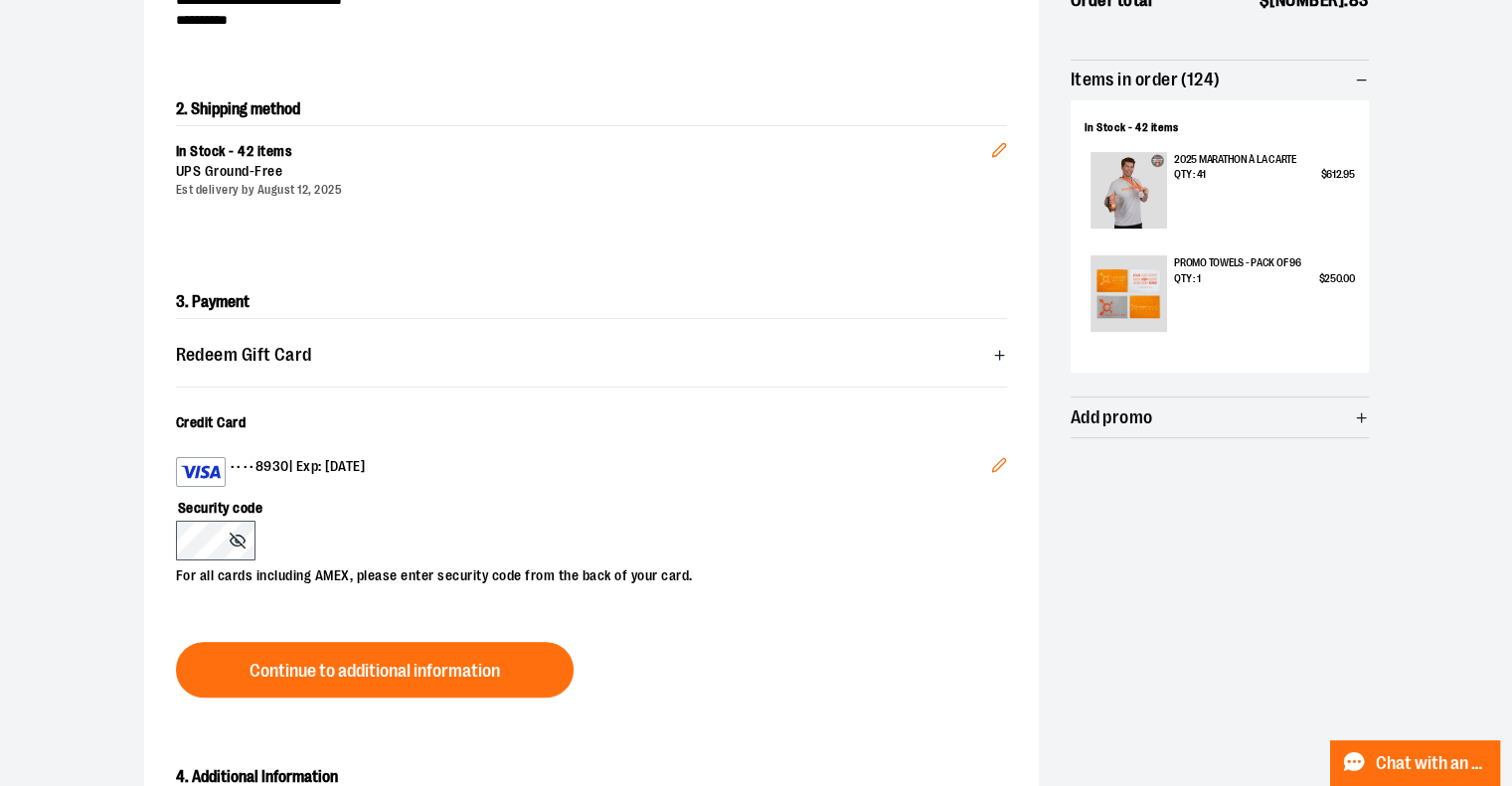 scroll, scrollTop: 397, scrollLeft: 0, axis: vertical 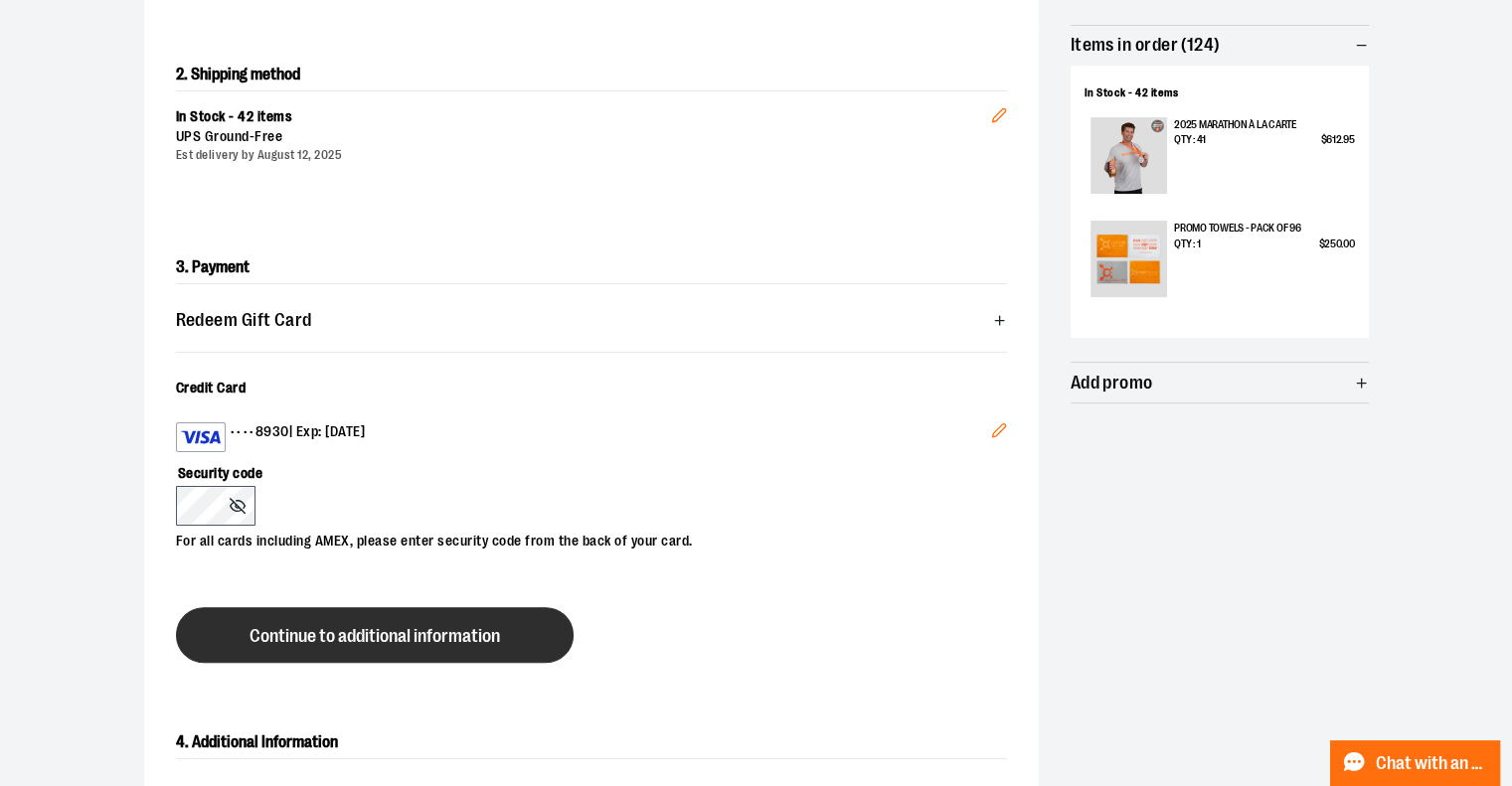 click on "Continue to additional information" at bounding box center (375, 635) 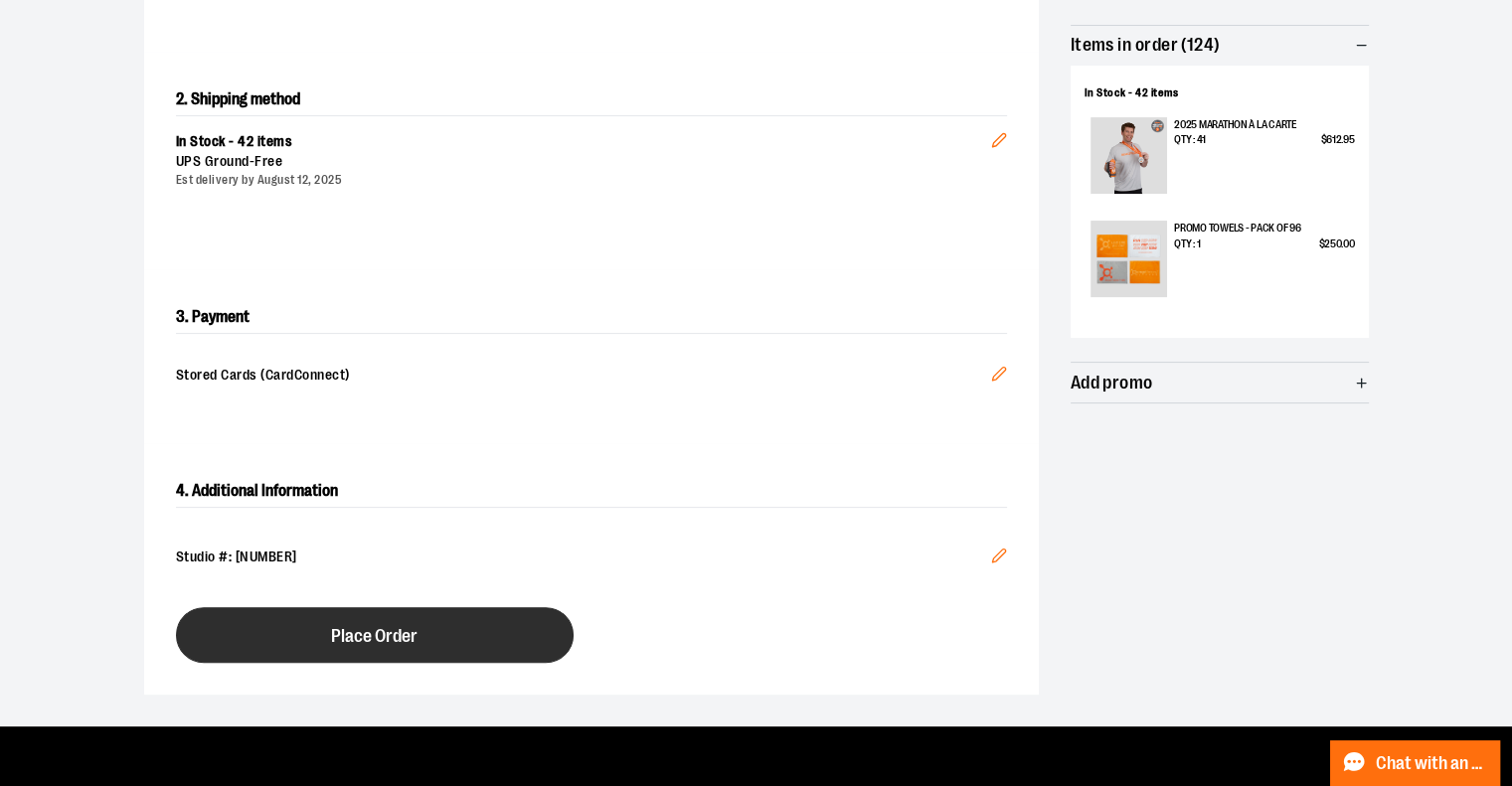 click on "Place Order" at bounding box center [374, 636] 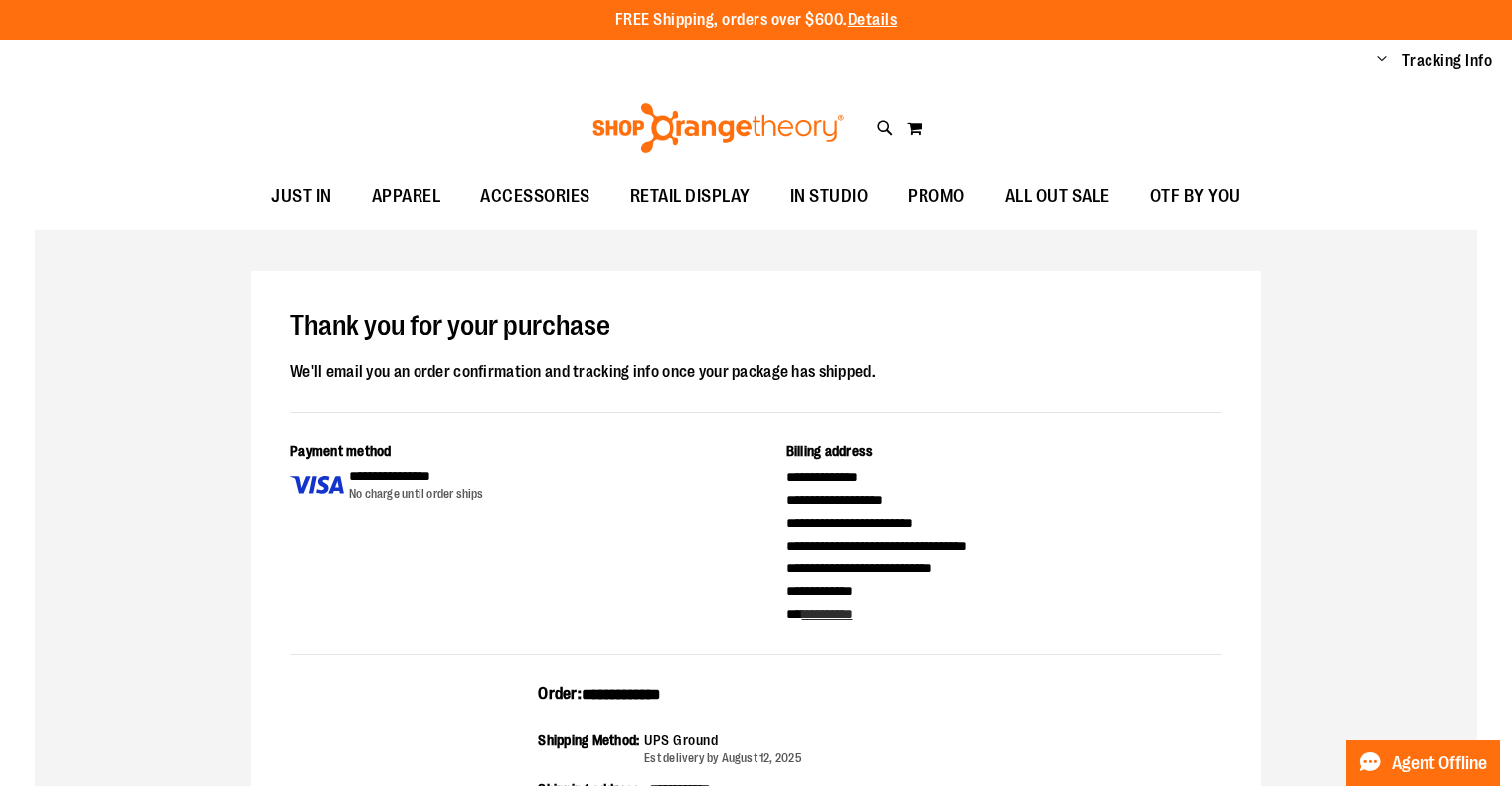 scroll, scrollTop: 0, scrollLeft: 0, axis: both 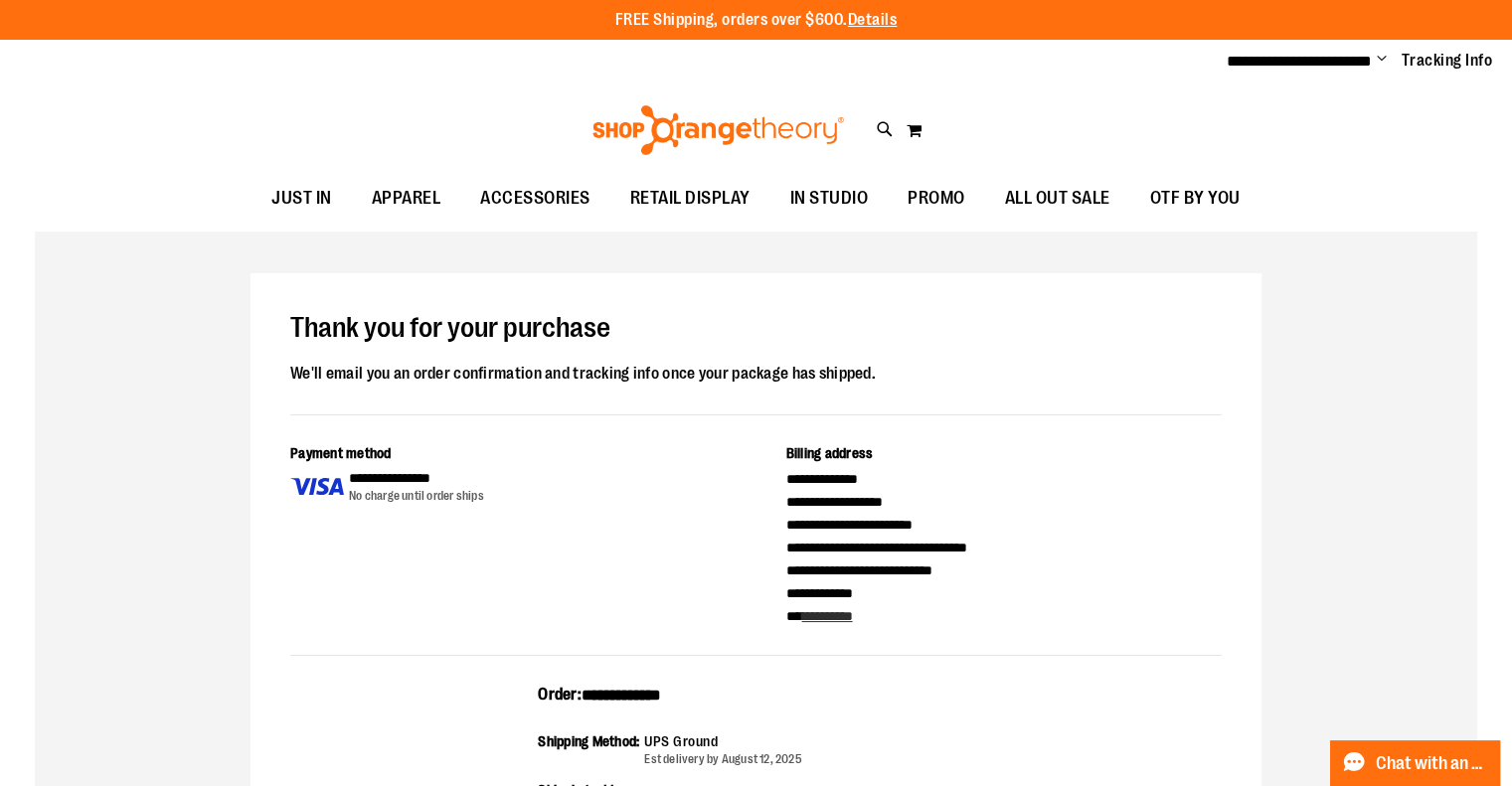 drag, startPoint x: 732, startPoint y: 698, endPoint x: 483, endPoint y: 687, distance: 249.24285 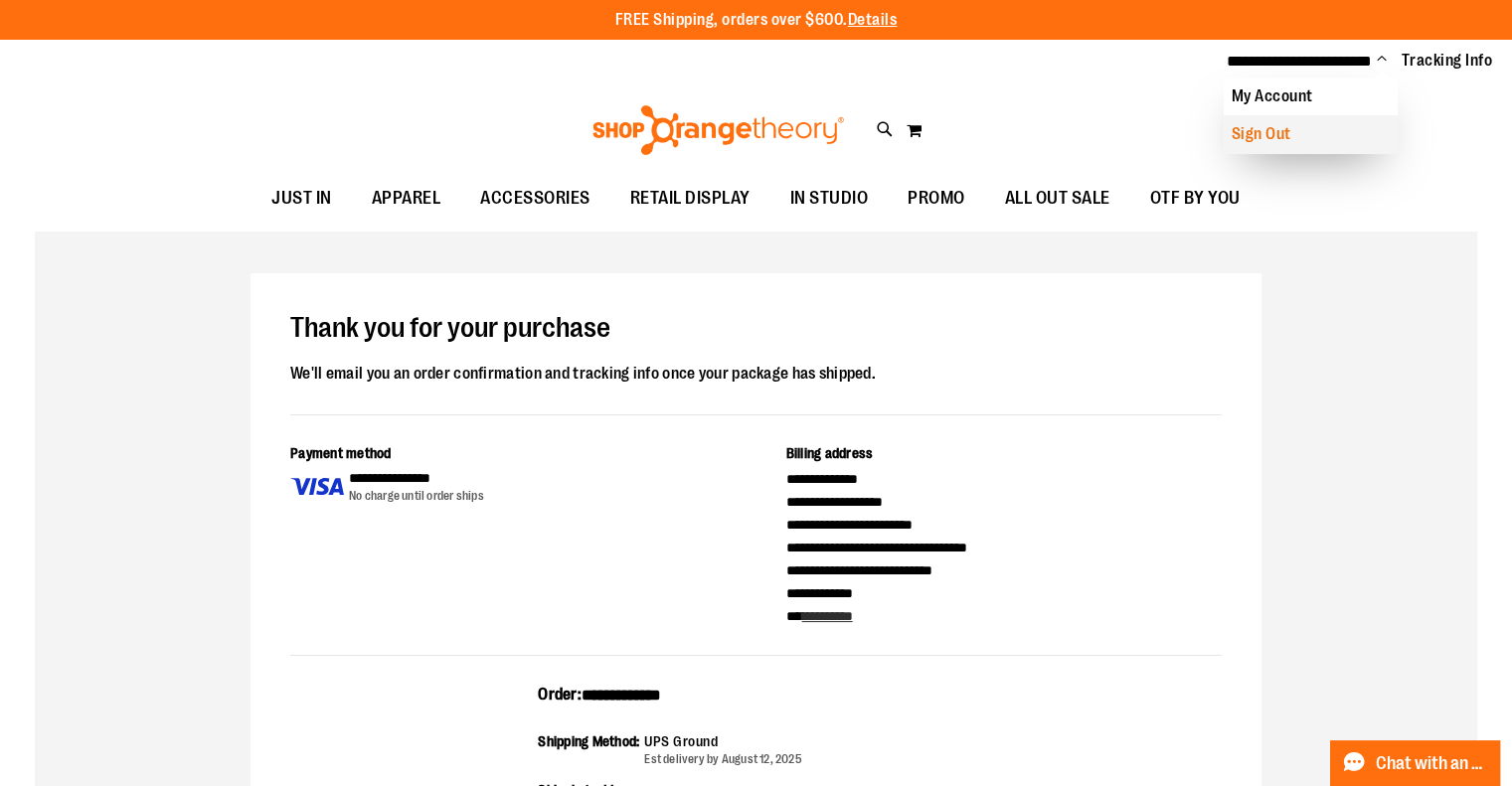 click on "Sign Out" at bounding box center (1310, 134) 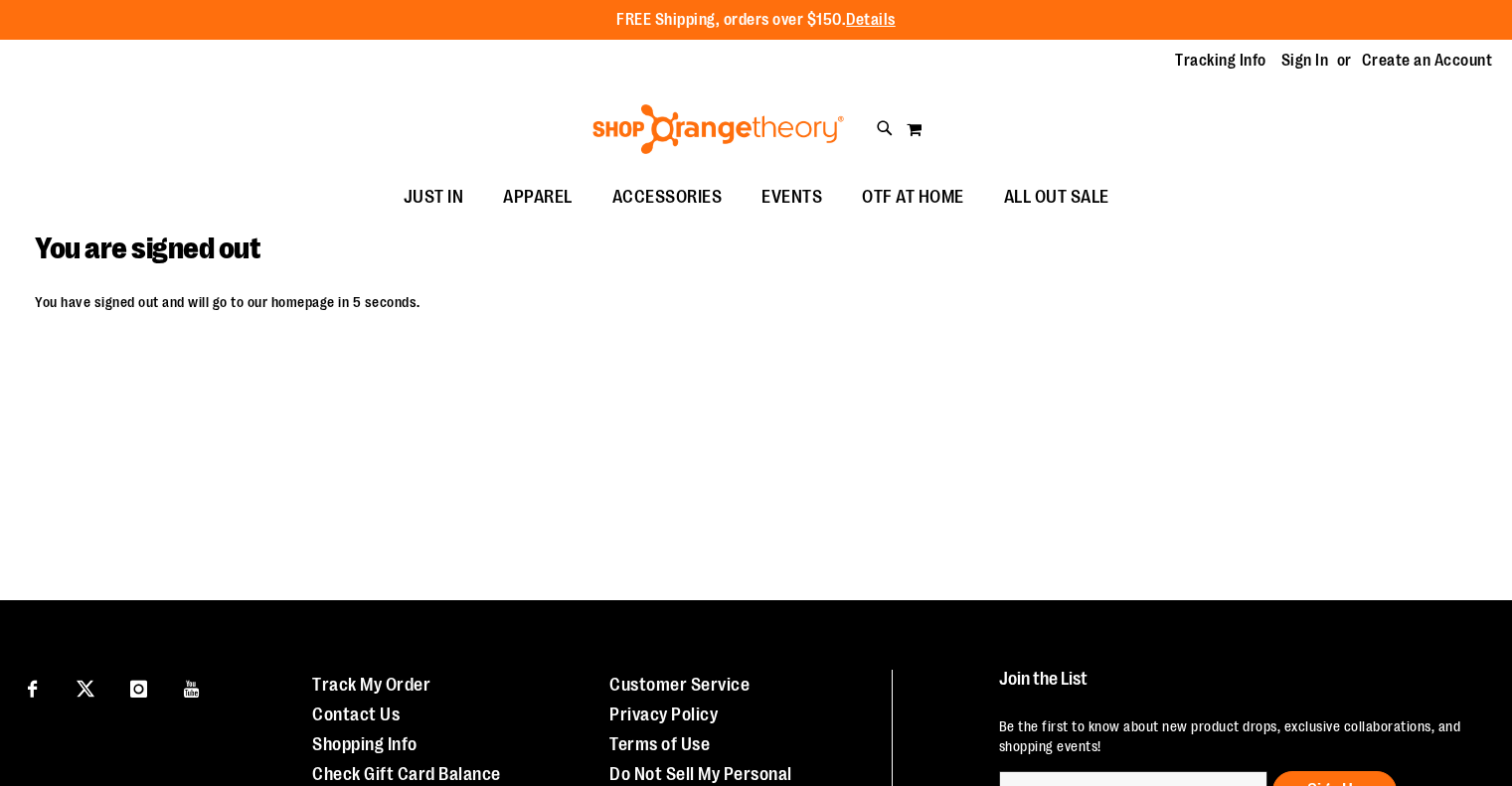 scroll, scrollTop: 0, scrollLeft: 0, axis: both 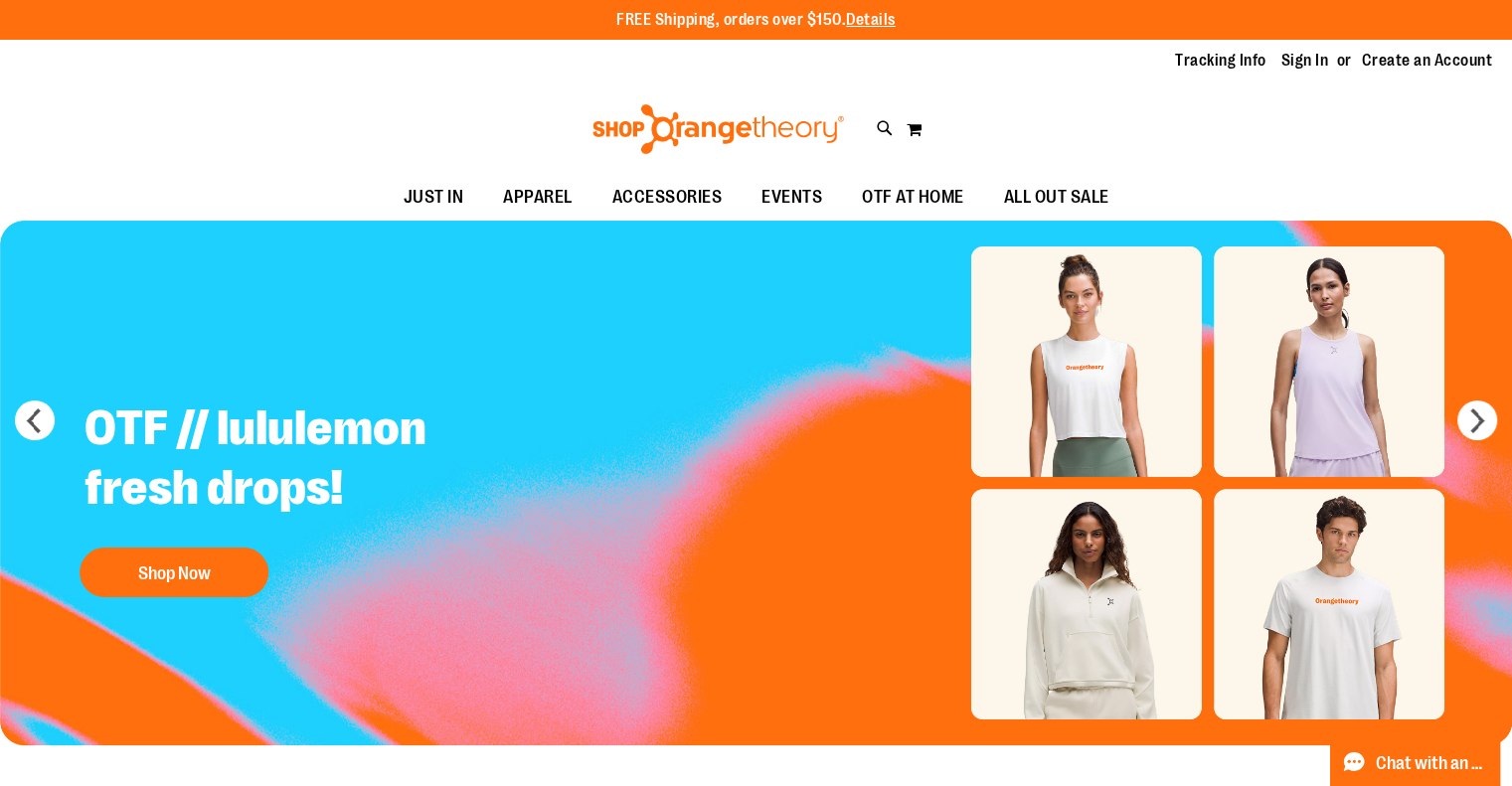drag, startPoint x: 1396, startPoint y: 134, endPoint x: 1389, endPoint y: 104, distance: 30.805844 